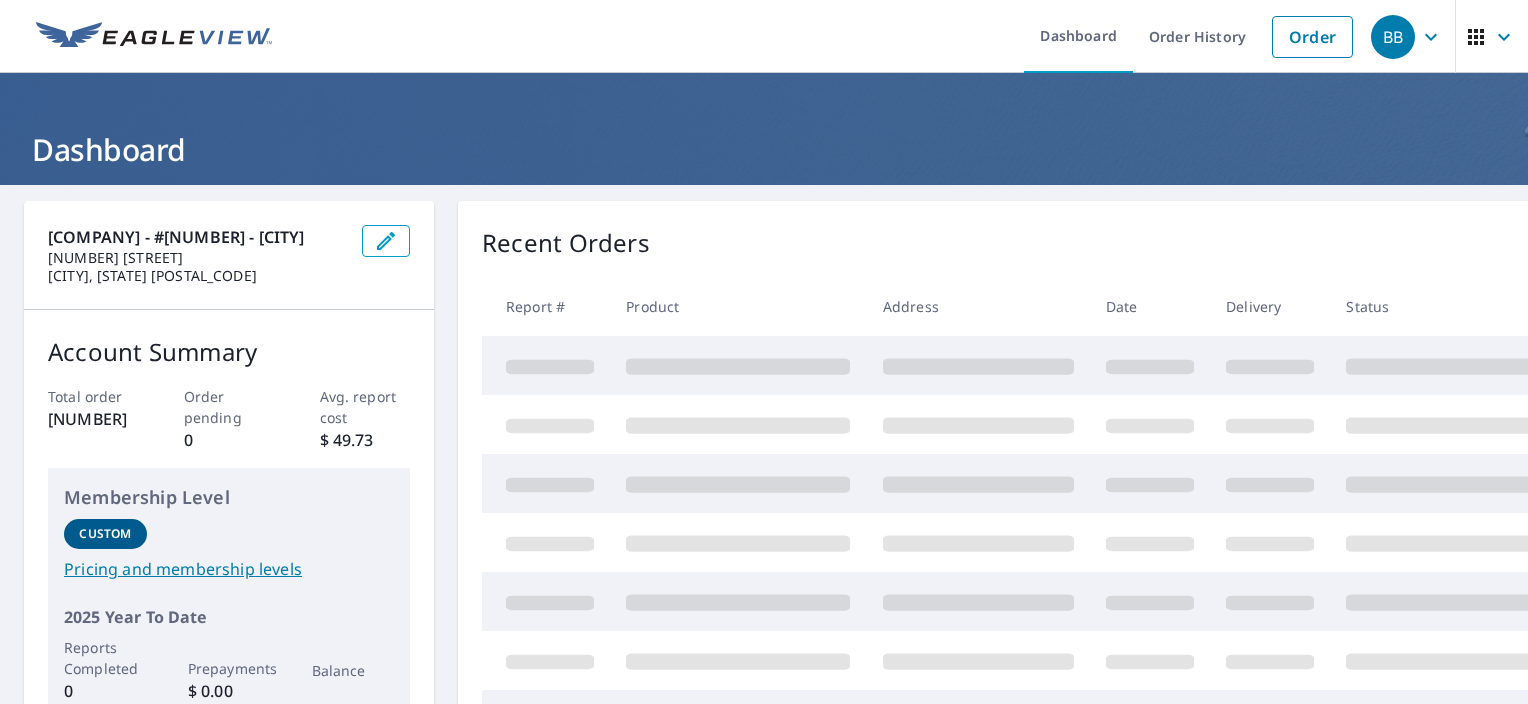 scroll, scrollTop: 0, scrollLeft: 0, axis: both 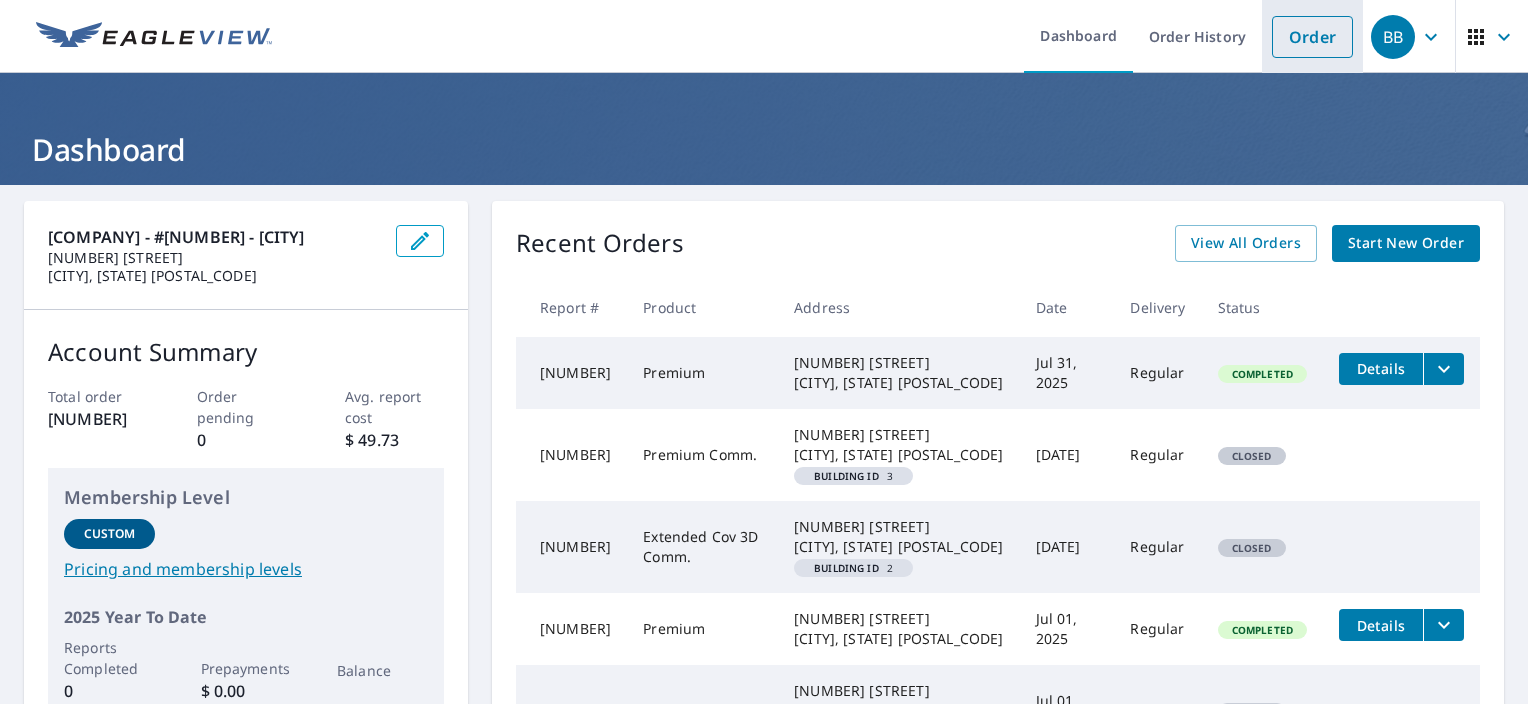 click on "Order" at bounding box center (1312, 37) 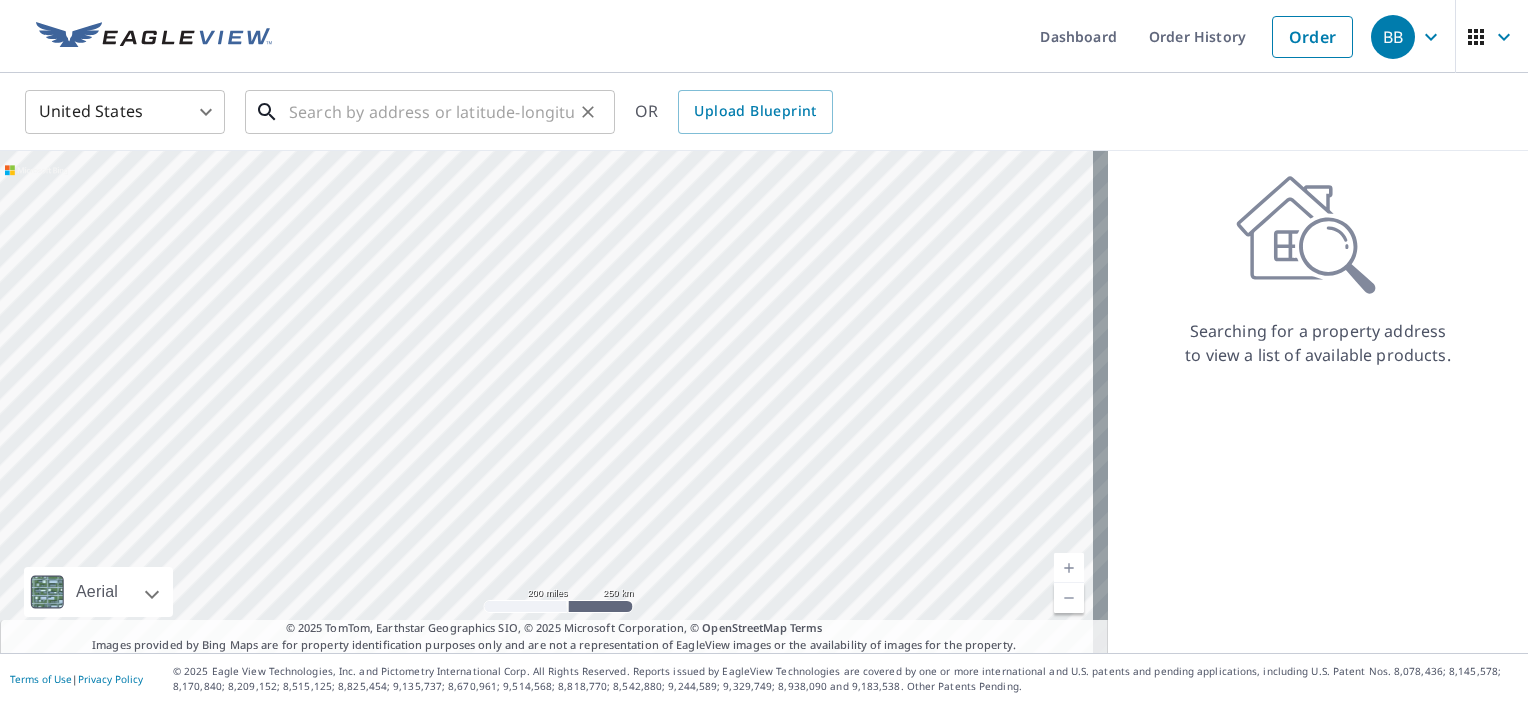 click at bounding box center [431, 112] 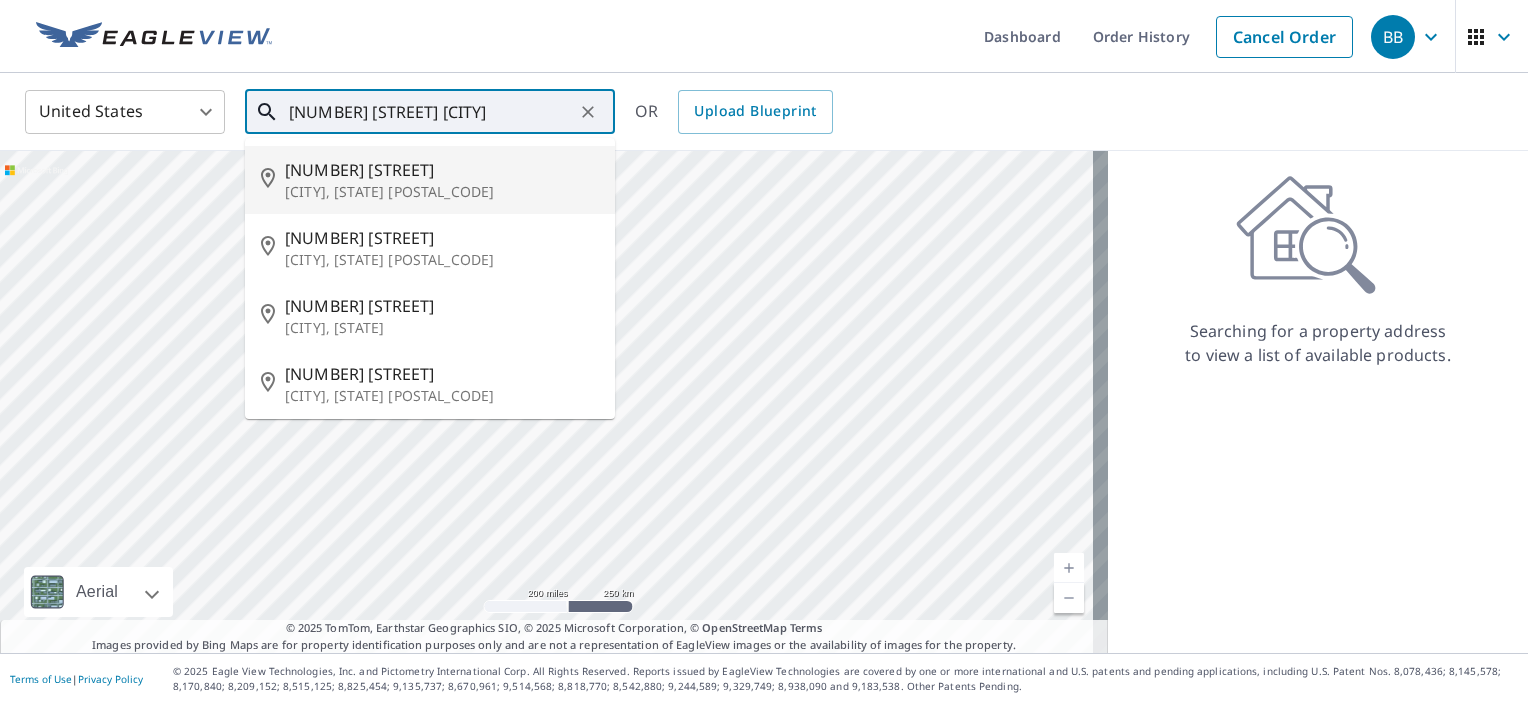 click on "[NUMBER] [STREET]" at bounding box center (442, 170) 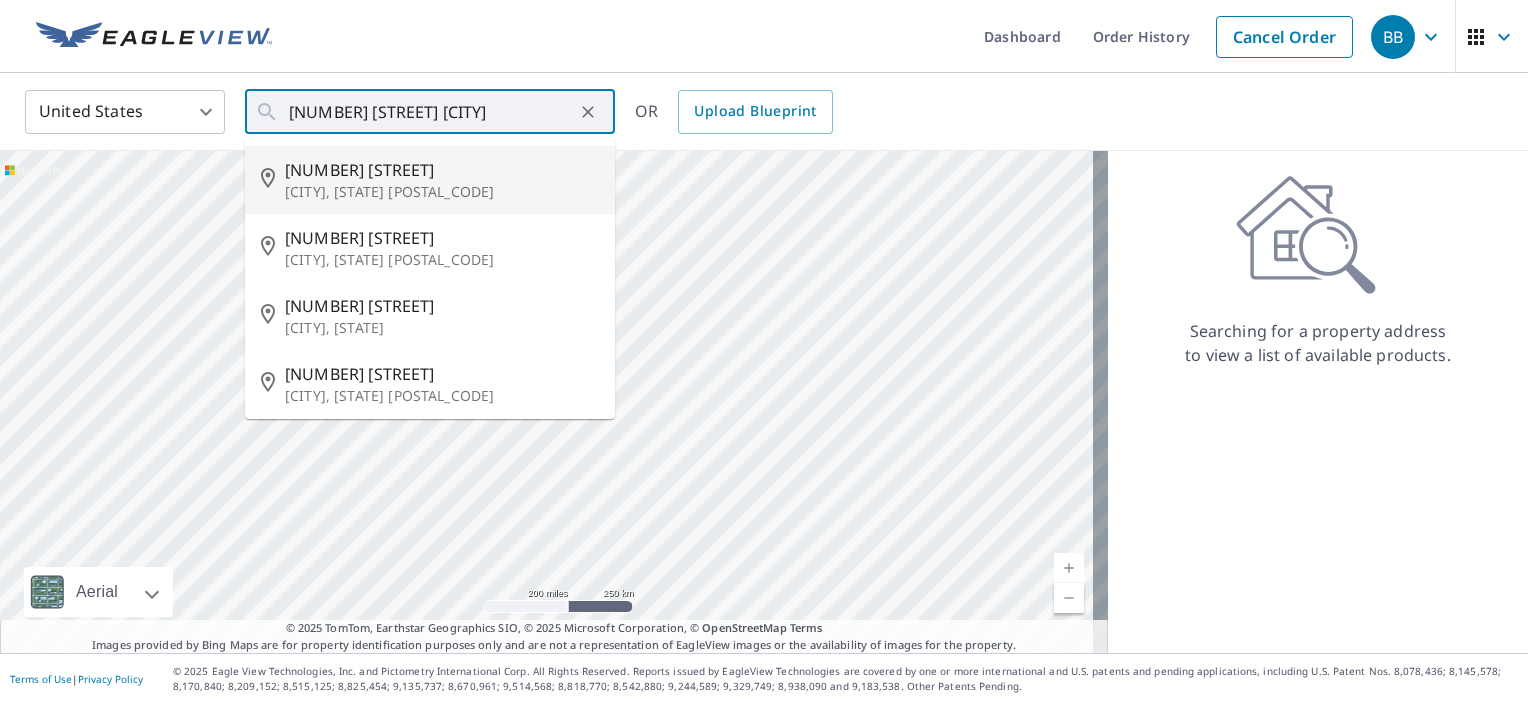 type on "[NUMBER] [STREET] [CITY], [STATE] [POSTAL_CODE]" 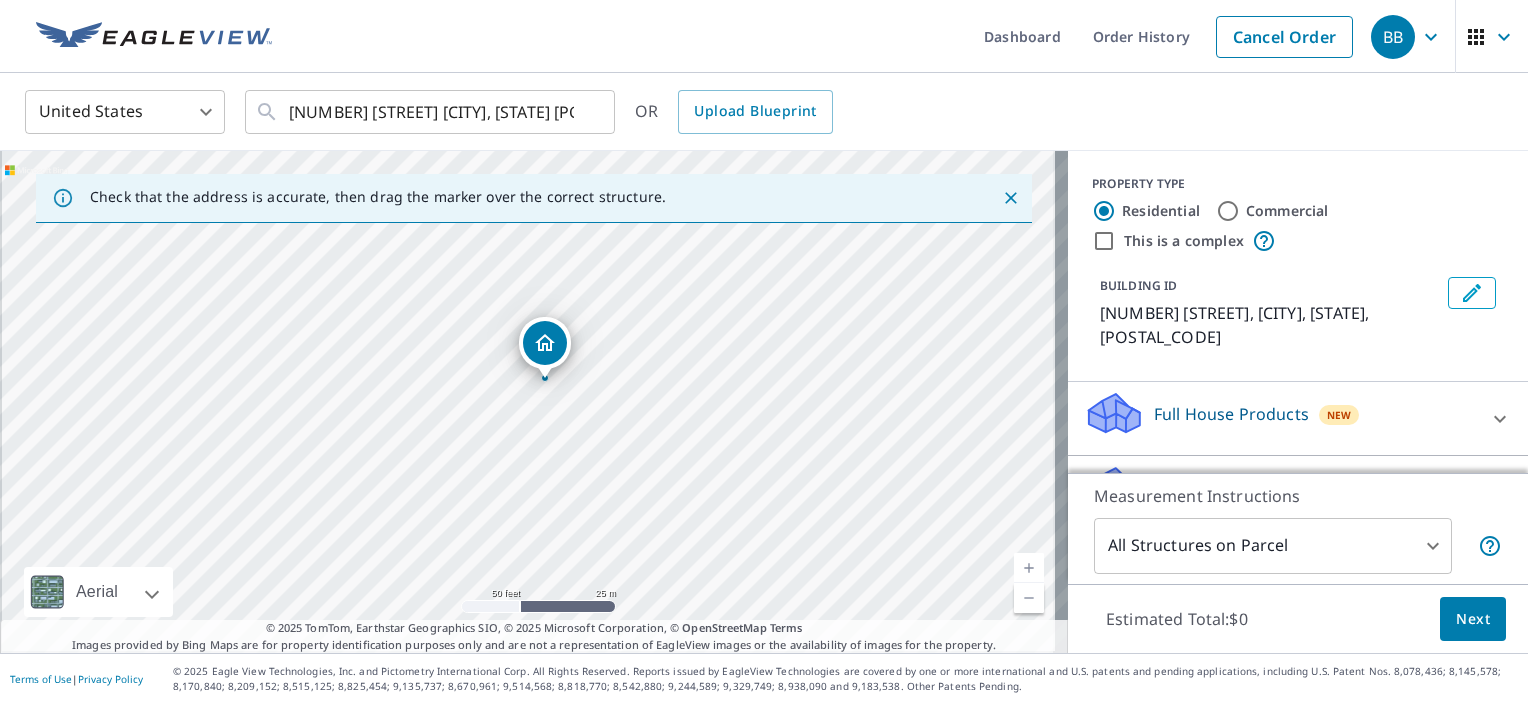 drag, startPoint x: 440, startPoint y: 424, endPoint x: 643, endPoint y: 364, distance: 211.68137 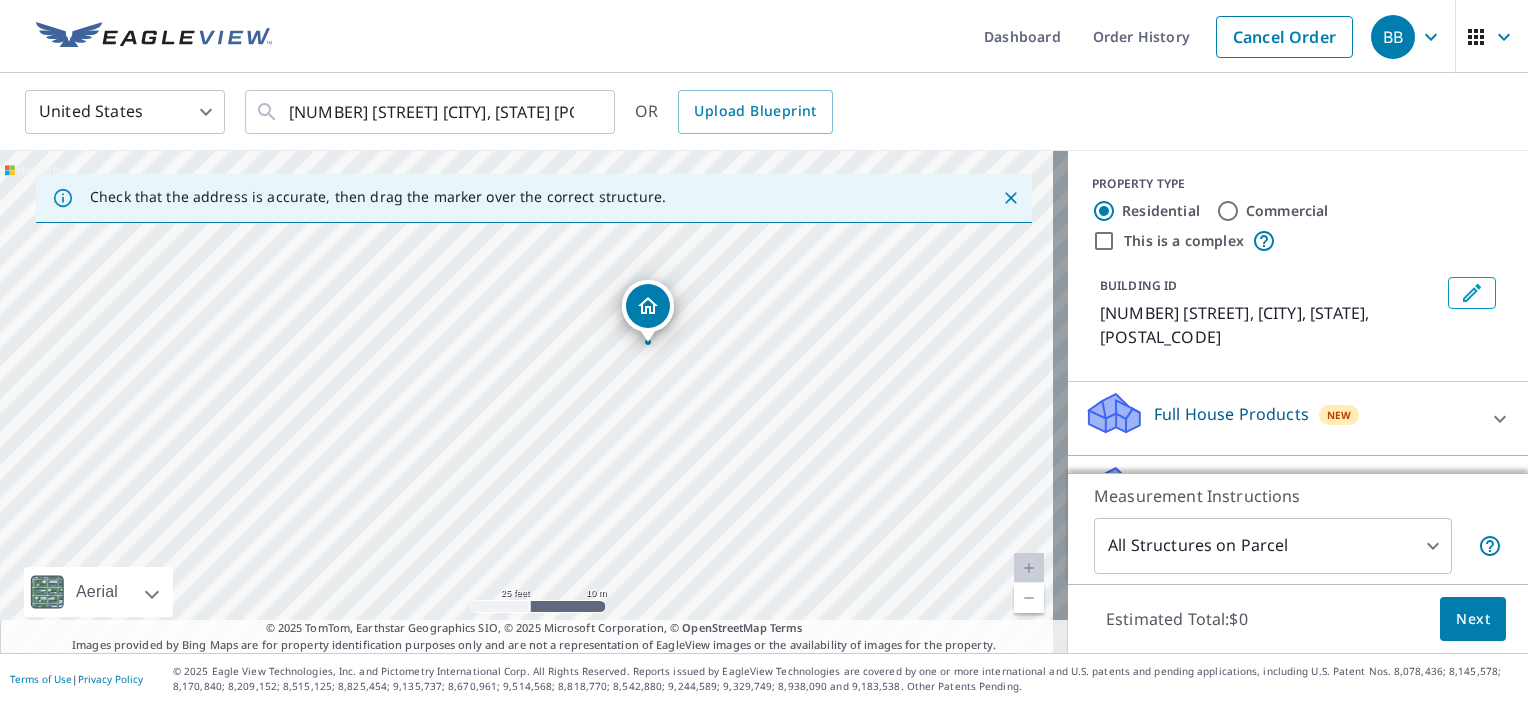 drag, startPoint x: 557, startPoint y: 436, endPoint x: 766, endPoint y: 352, distance: 225.24875 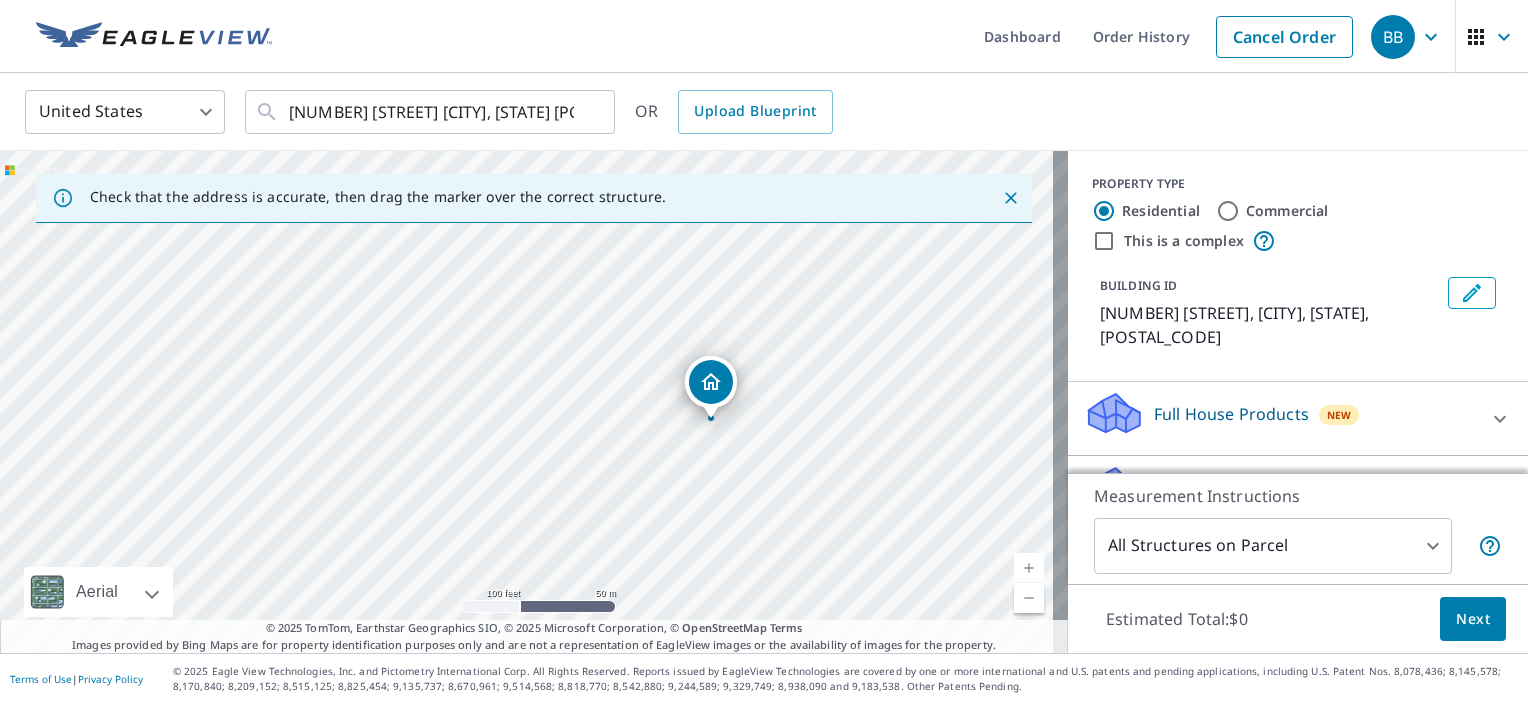 drag, startPoint x: 882, startPoint y: 436, endPoint x: 784, endPoint y: 508, distance: 121.60592 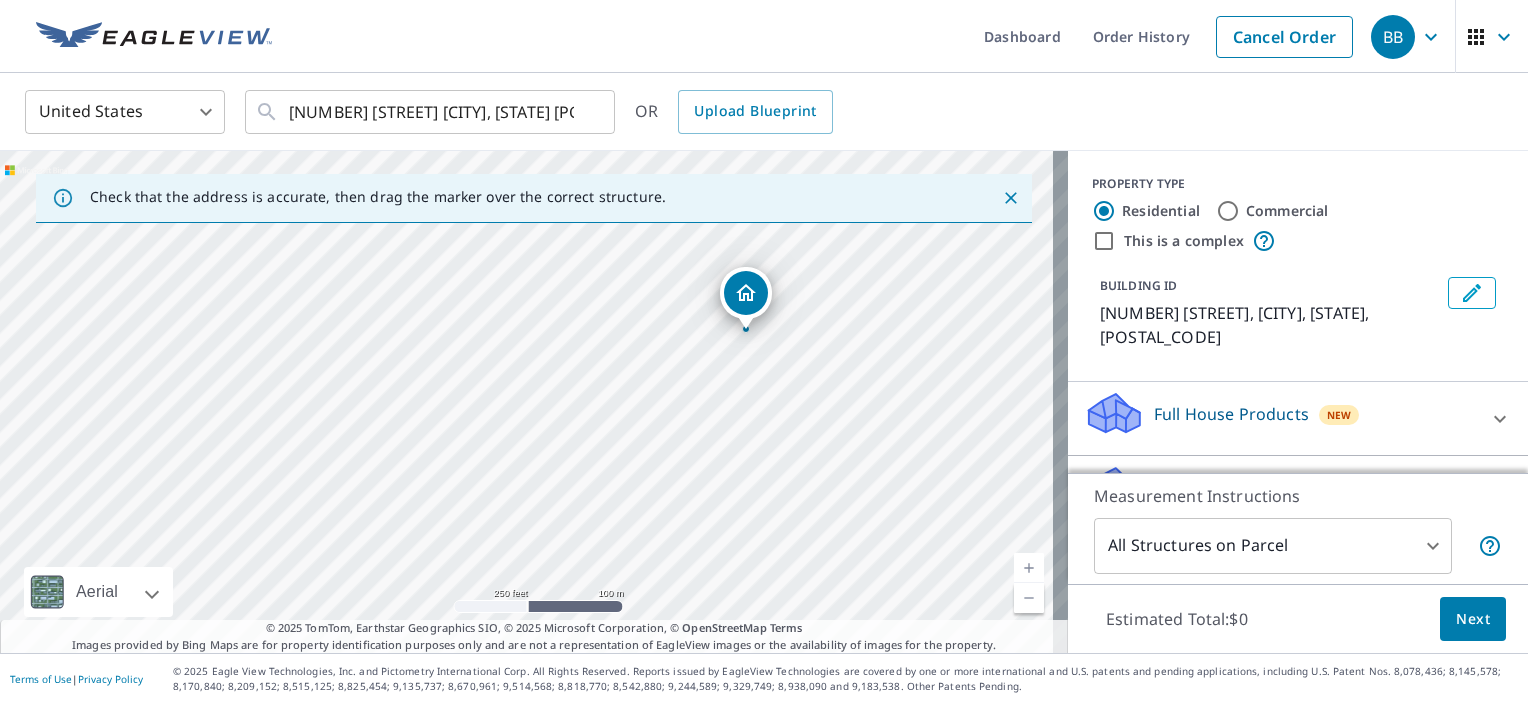 drag, startPoint x: 488, startPoint y: 543, endPoint x: 487, endPoint y: 400, distance: 143.0035 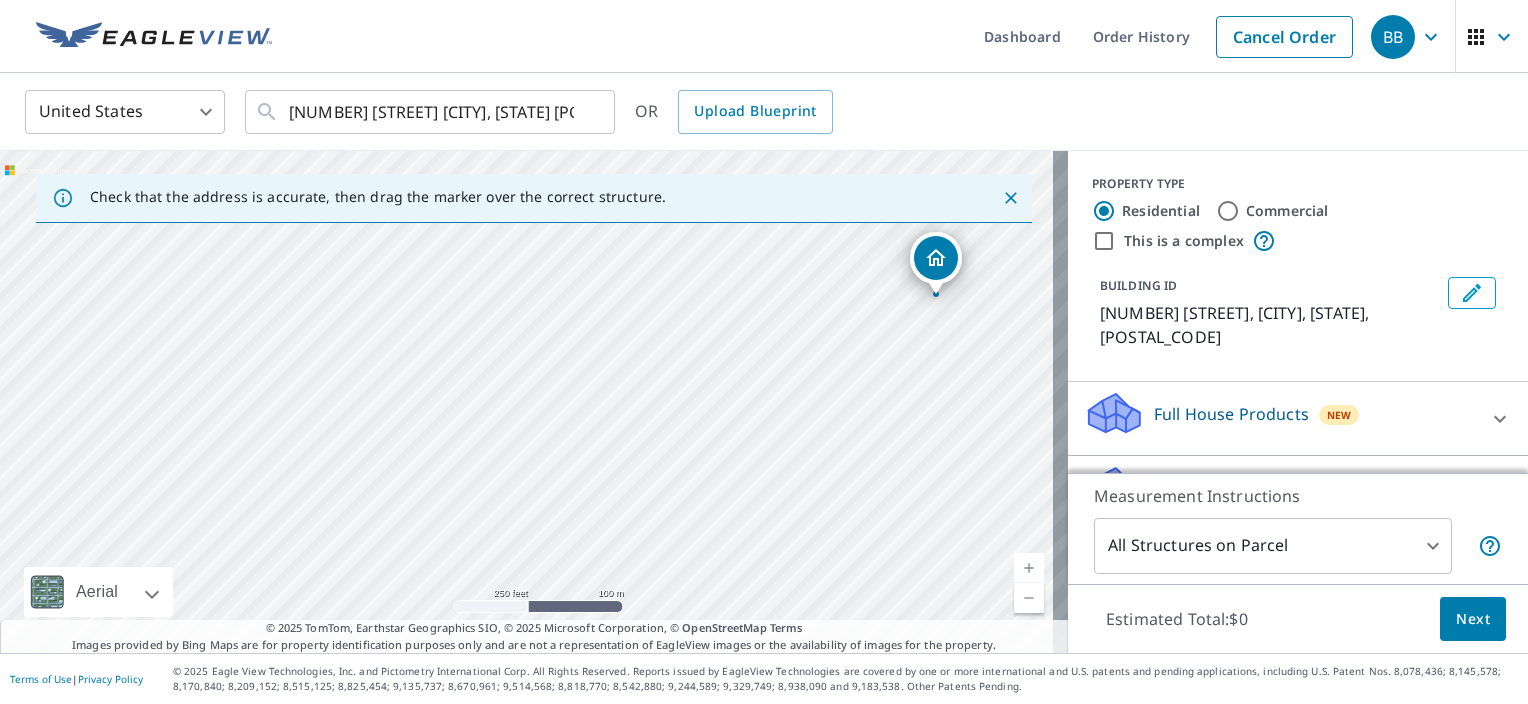 drag, startPoint x: 305, startPoint y: 459, endPoint x: 518, endPoint y: 460, distance: 213.00235 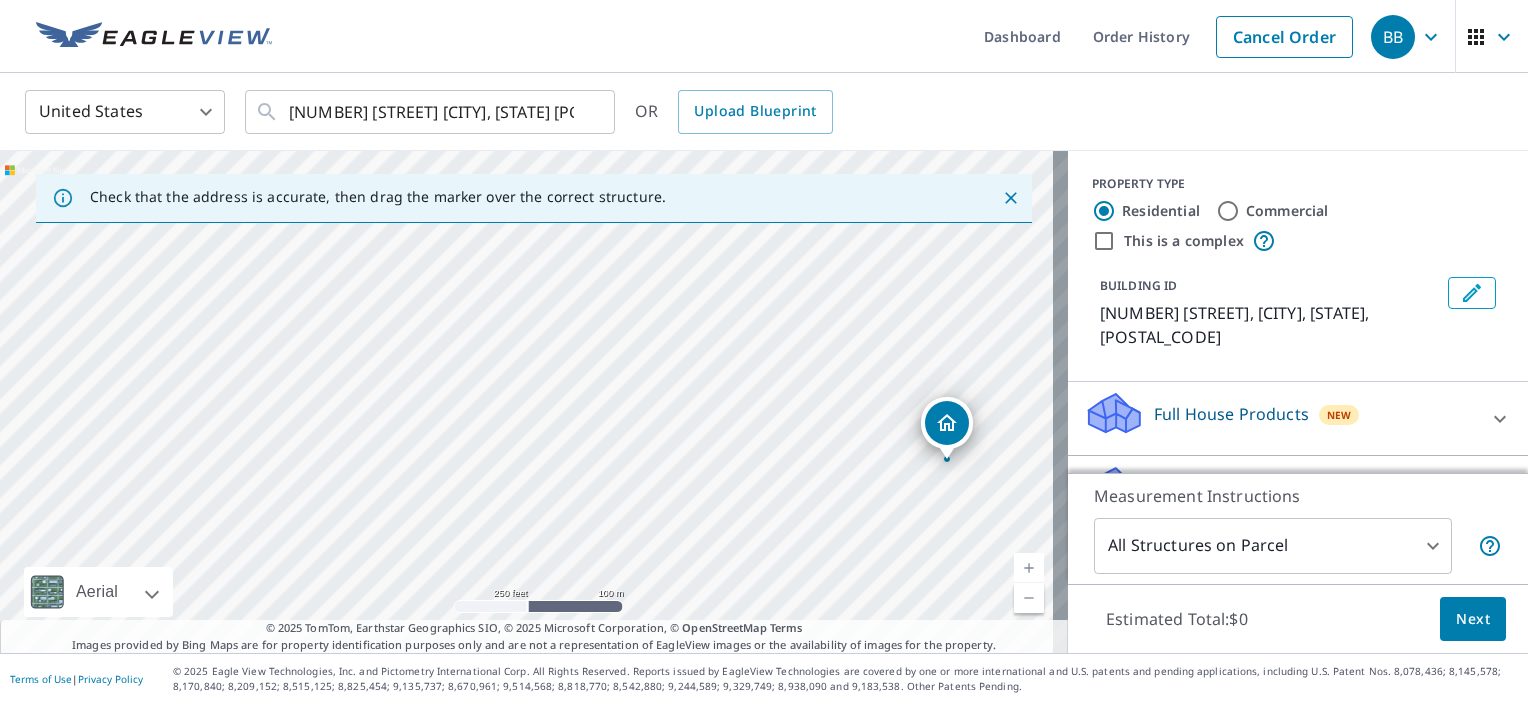 drag, startPoint x: 572, startPoint y: 390, endPoint x: 580, endPoint y: 556, distance: 166.19266 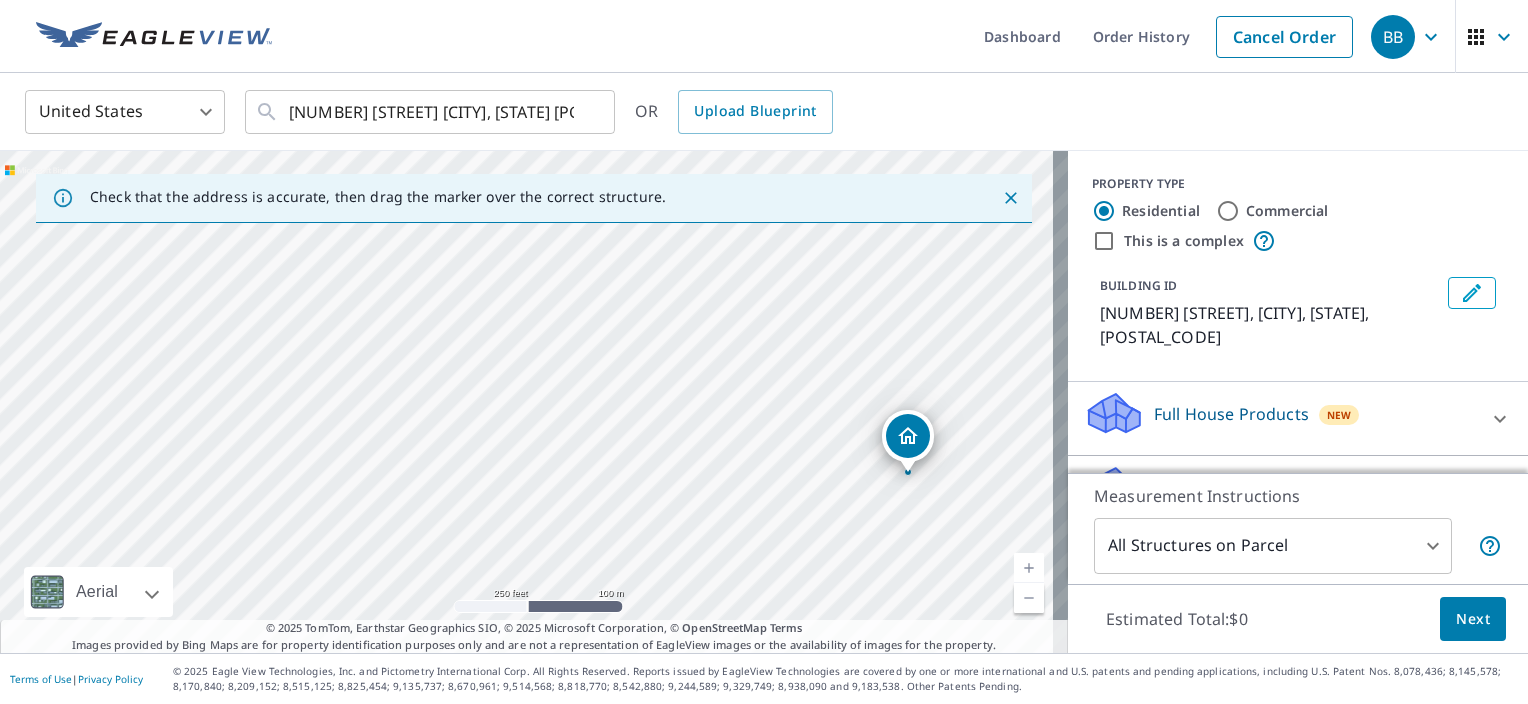 drag, startPoint x: 584, startPoint y: 541, endPoint x: 545, endPoint y: 554, distance: 41.109608 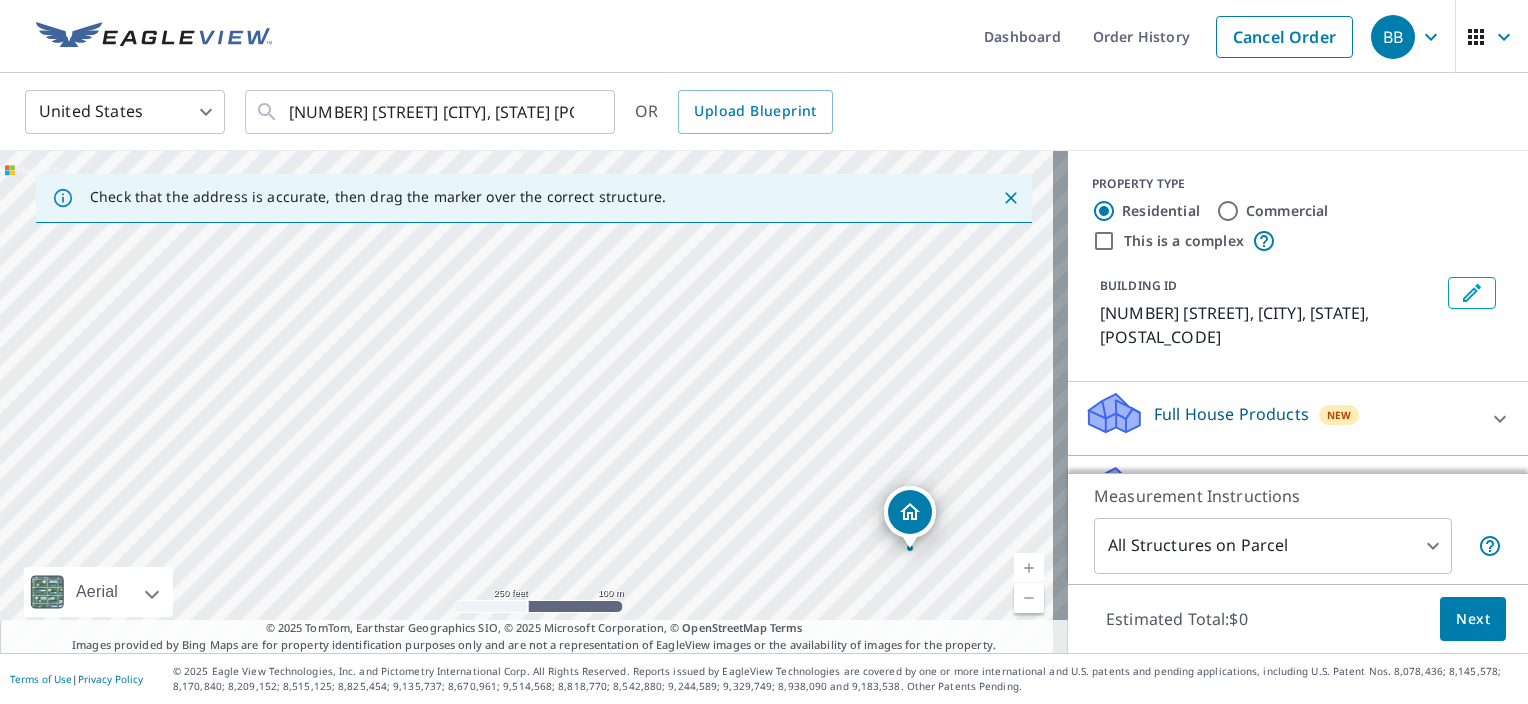 drag, startPoint x: 535, startPoint y: 333, endPoint x: 539, endPoint y: 421, distance: 88.09086 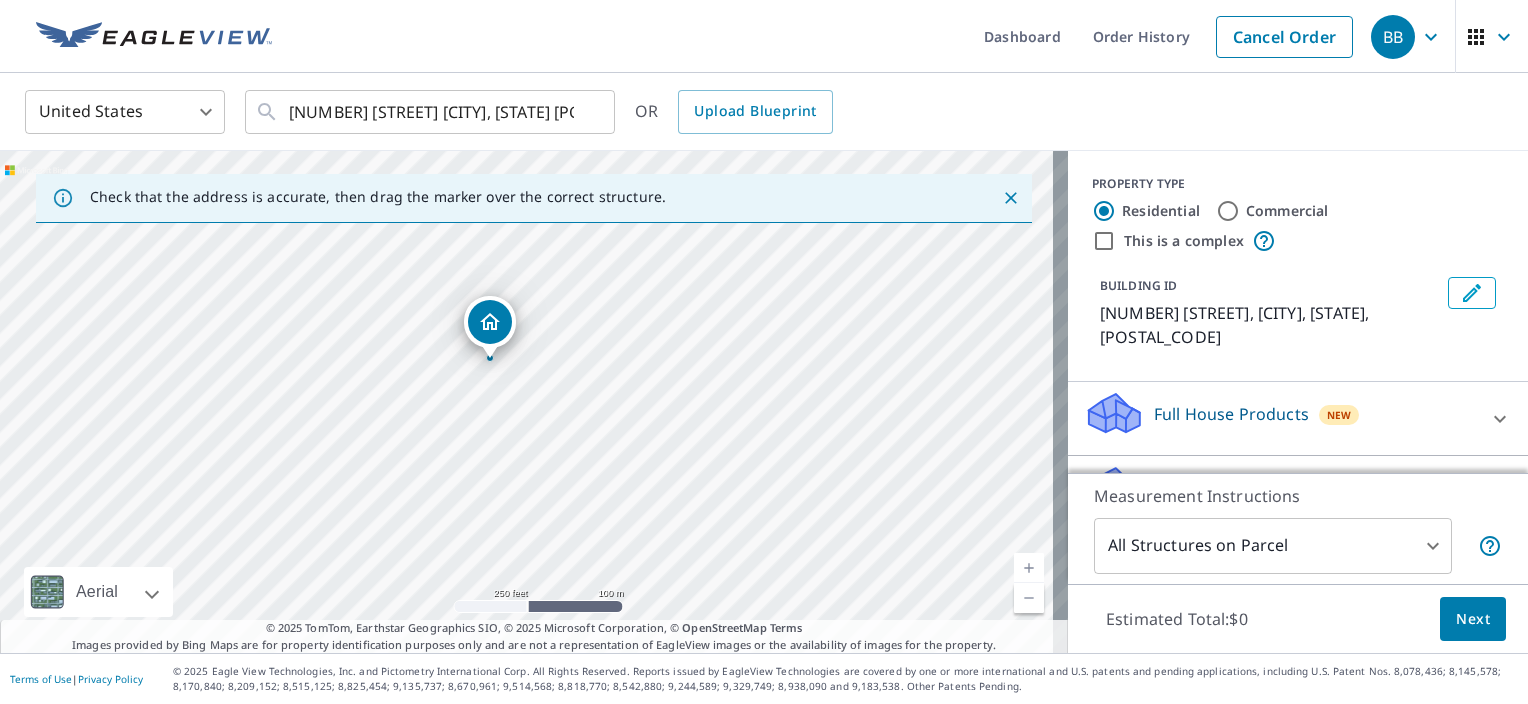 drag, startPoint x: 931, startPoint y: 595, endPoint x: 507, endPoint y: 392, distance: 470.09042 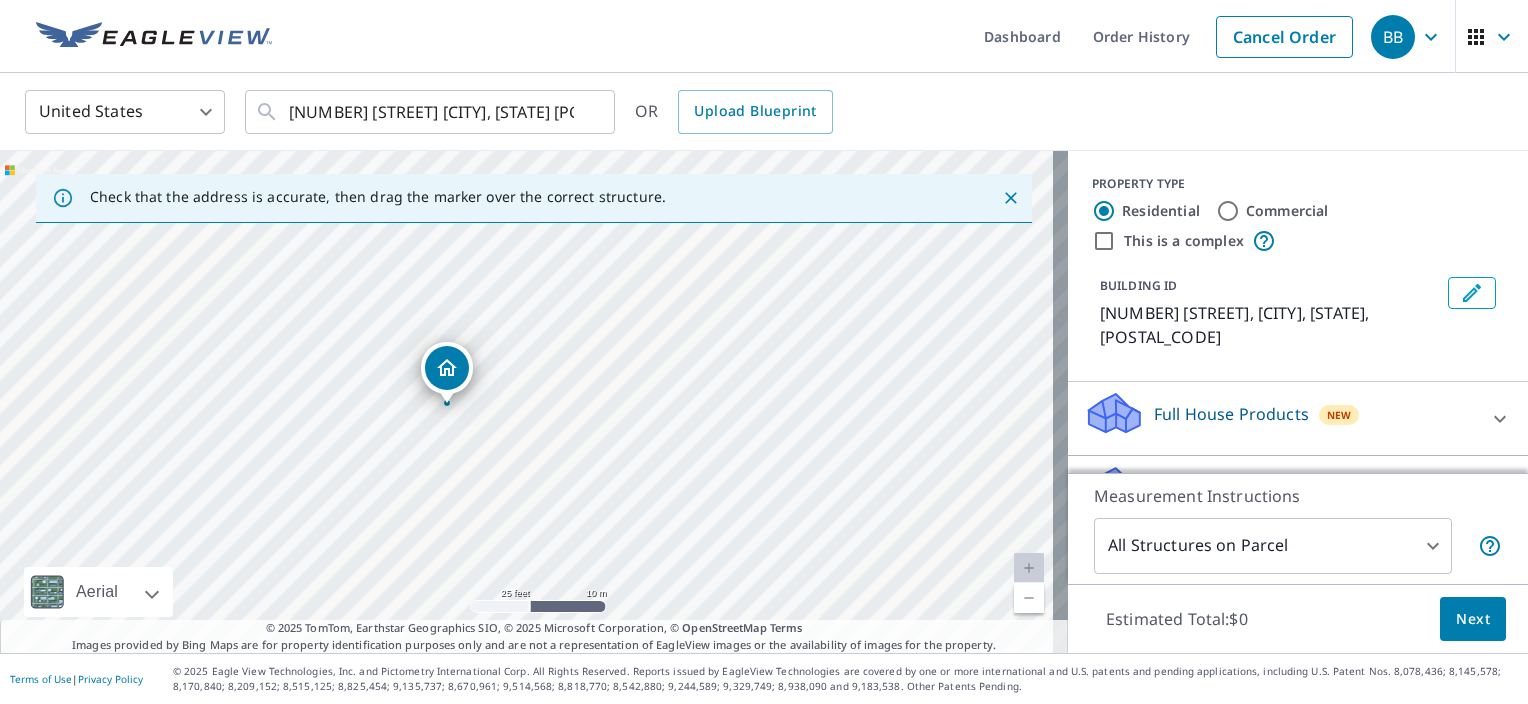 drag, startPoint x: 431, startPoint y: 408, endPoint x: 660, endPoint y: 404, distance: 229.03493 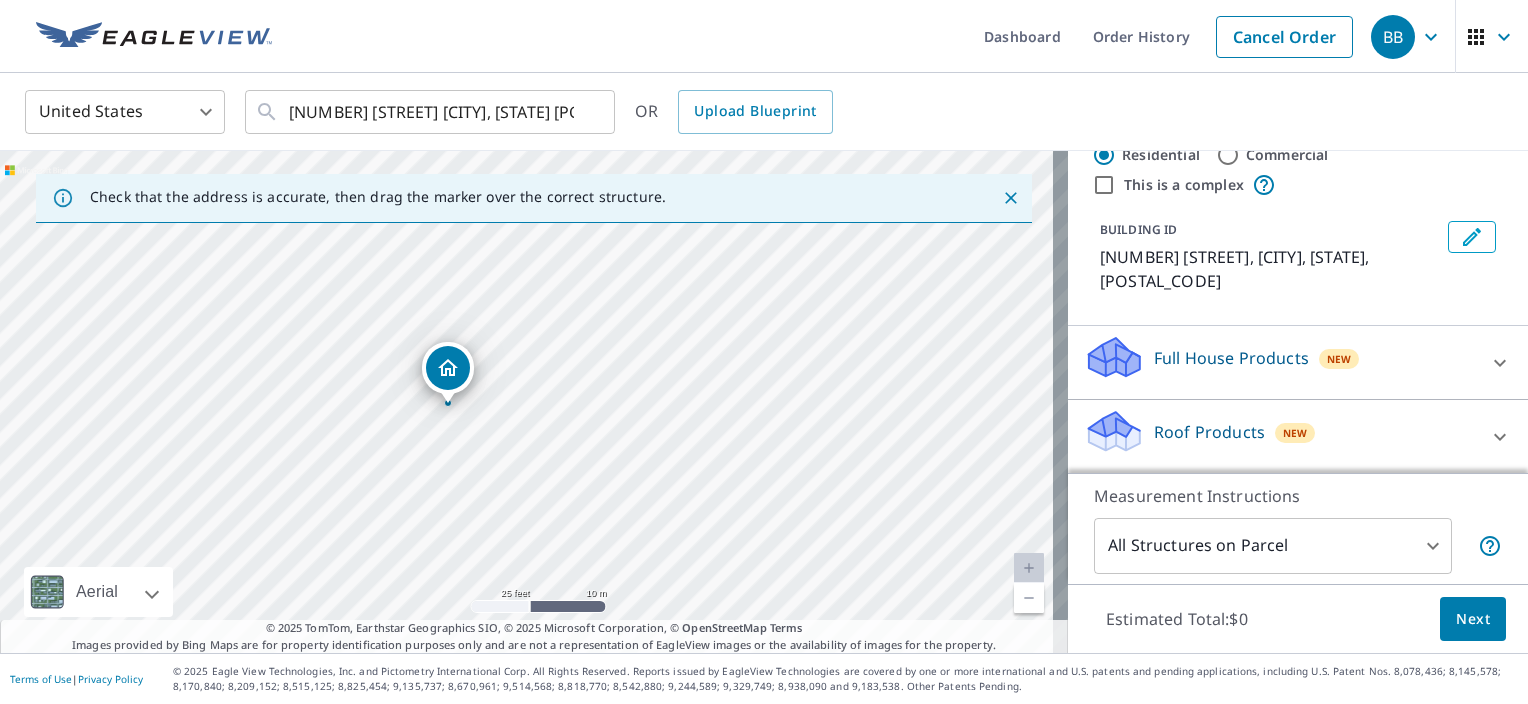 scroll, scrollTop: 180, scrollLeft: 0, axis: vertical 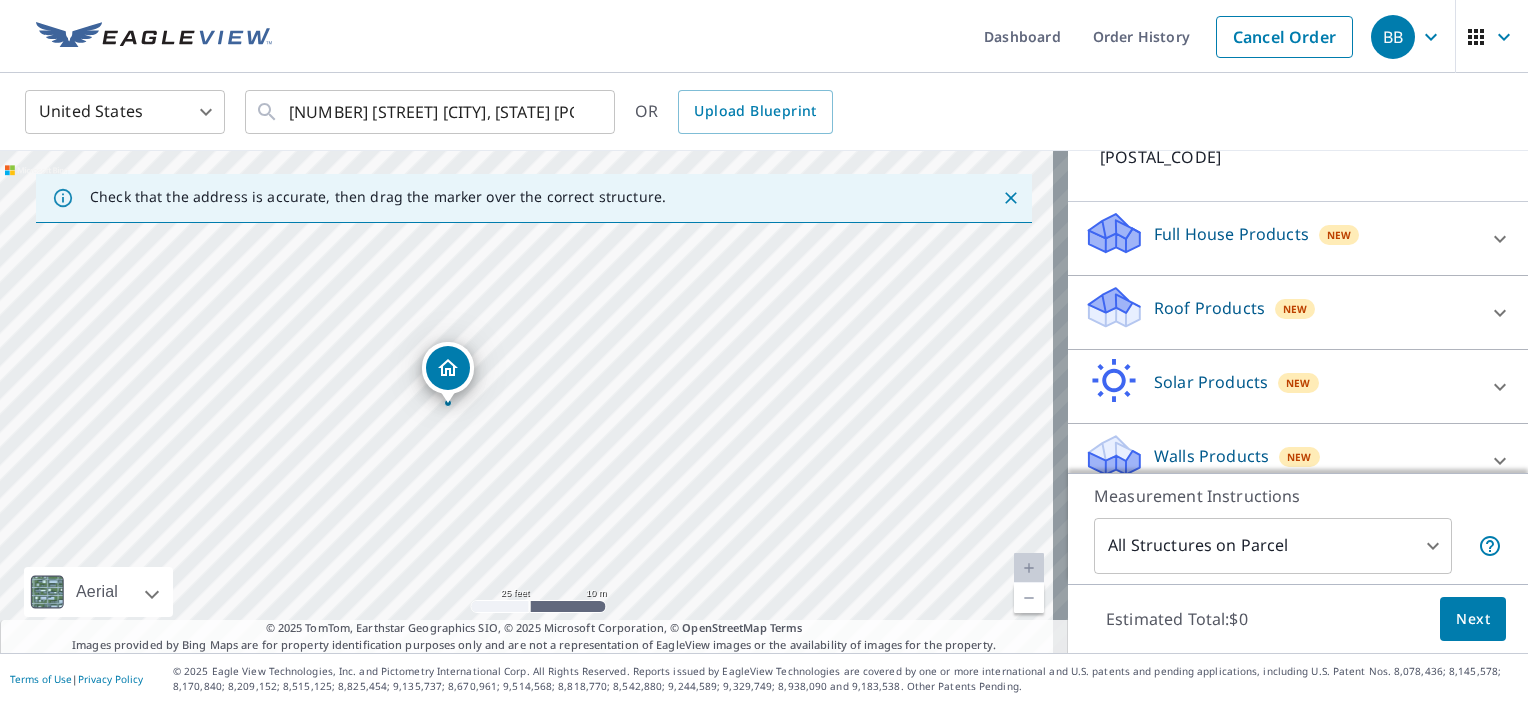 click 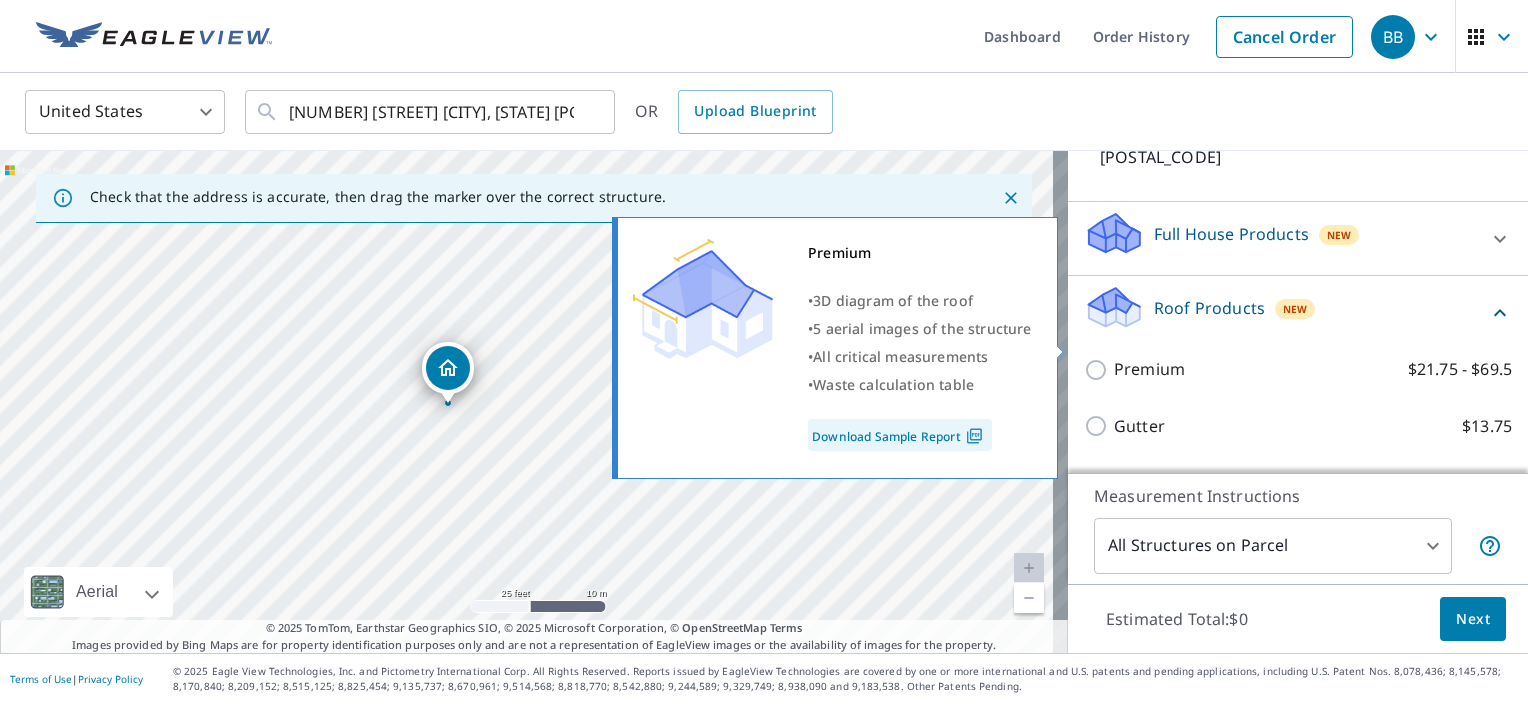 click on "Premium $21.75 - $69.5" at bounding box center [1099, 370] 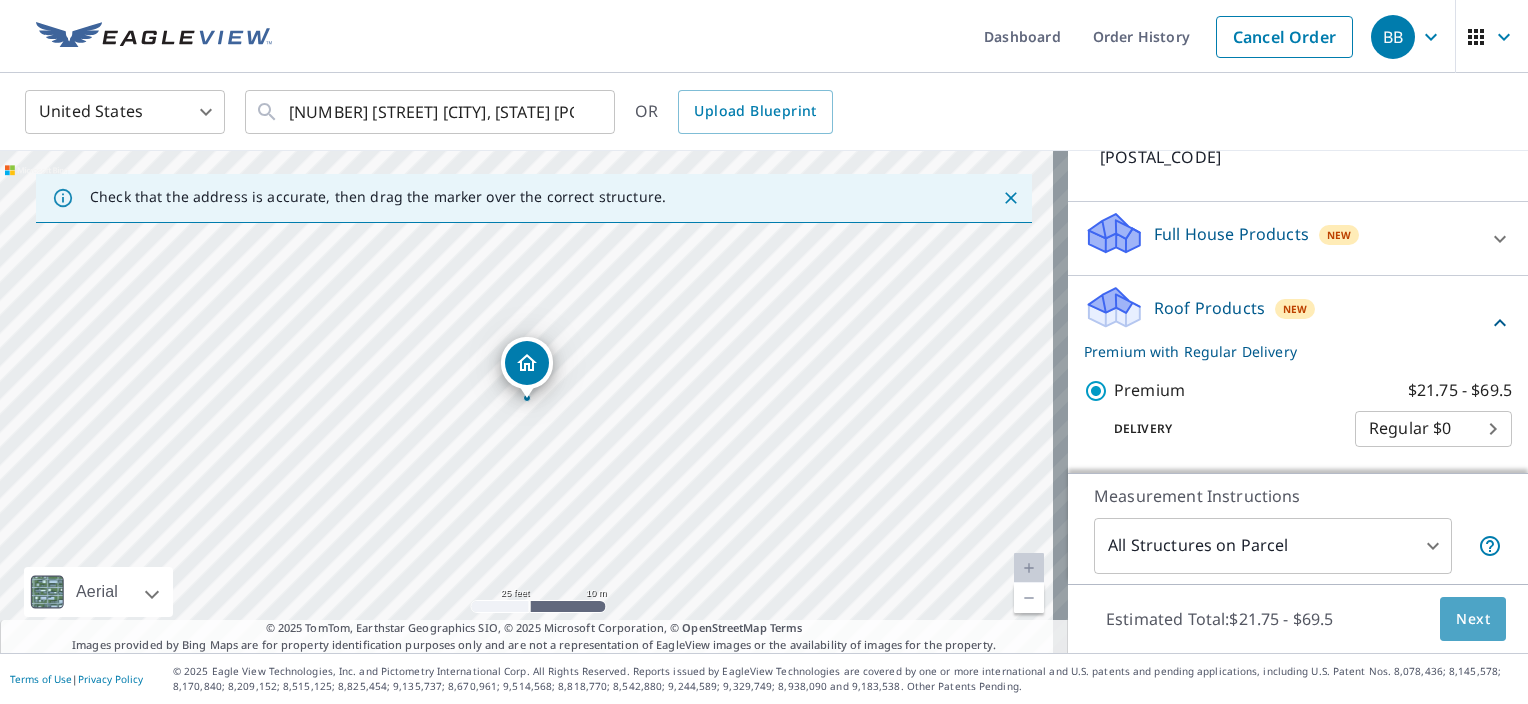 click on "Next" at bounding box center [1473, 619] 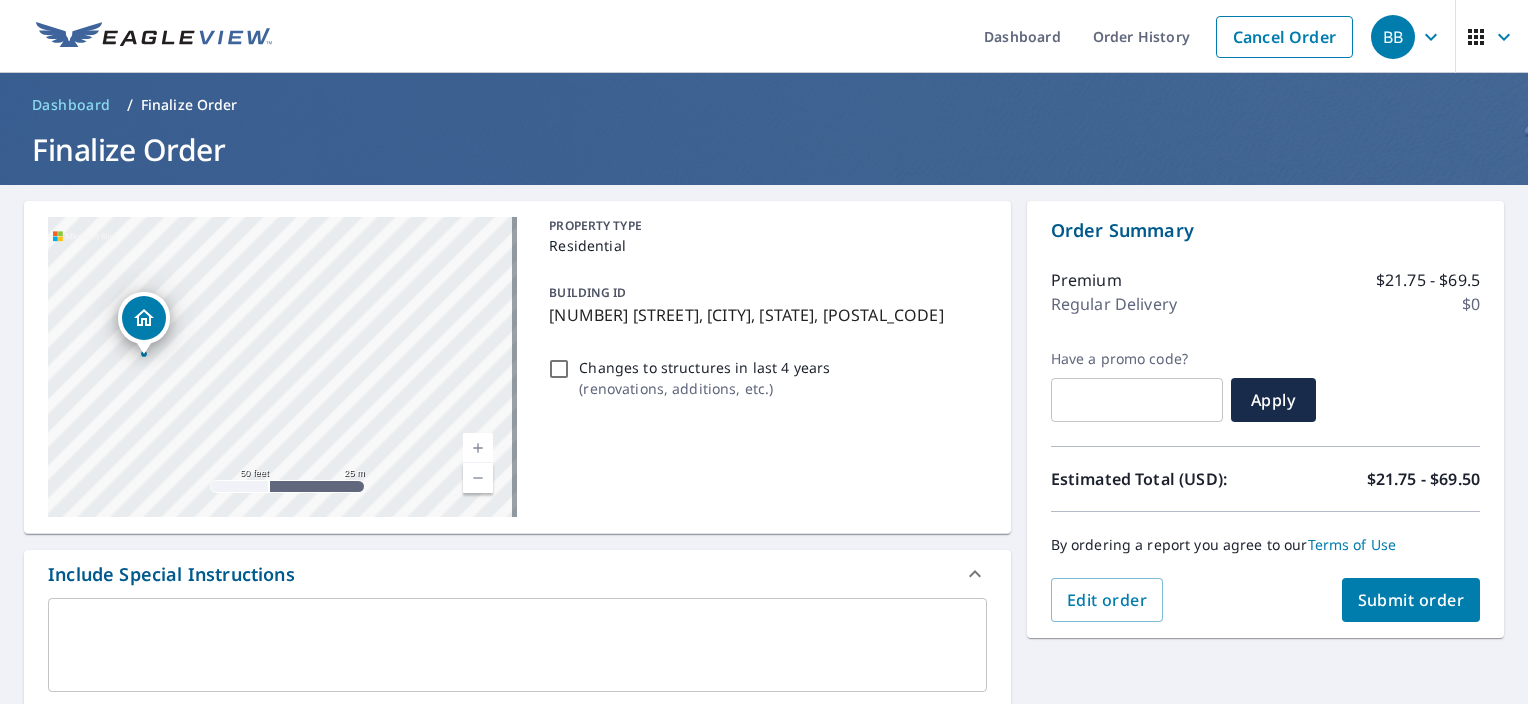 drag, startPoint x: 444, startPoint y: 348, endPoint x: 515, endPoint y: 354, distance: 71.25307 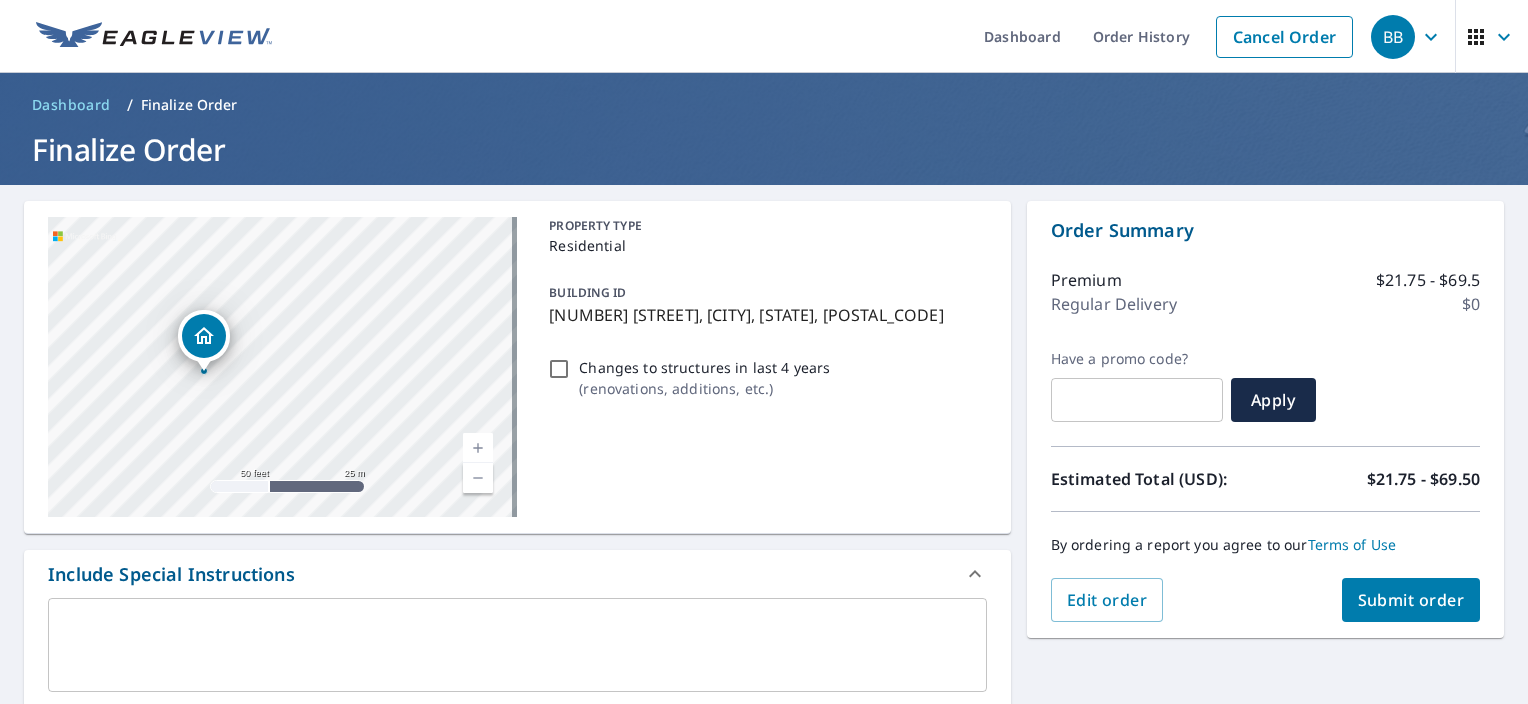 click on "[NUMBER] [STREET] [CITY], [STATE] [POSTAL_CODE]" at bounding box center [282, 367] 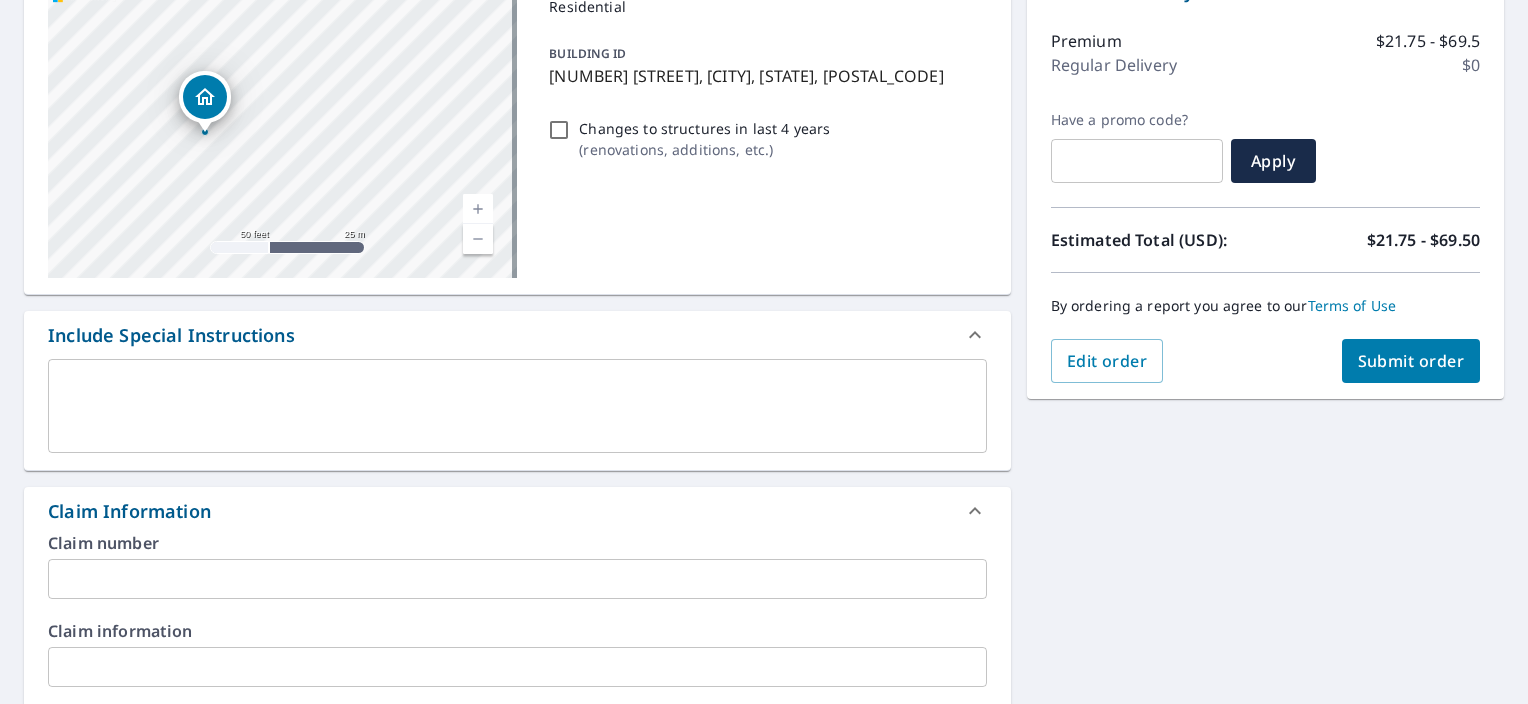 scroll, scrollTop: 300, scrollLeft: 0, axis: vertical 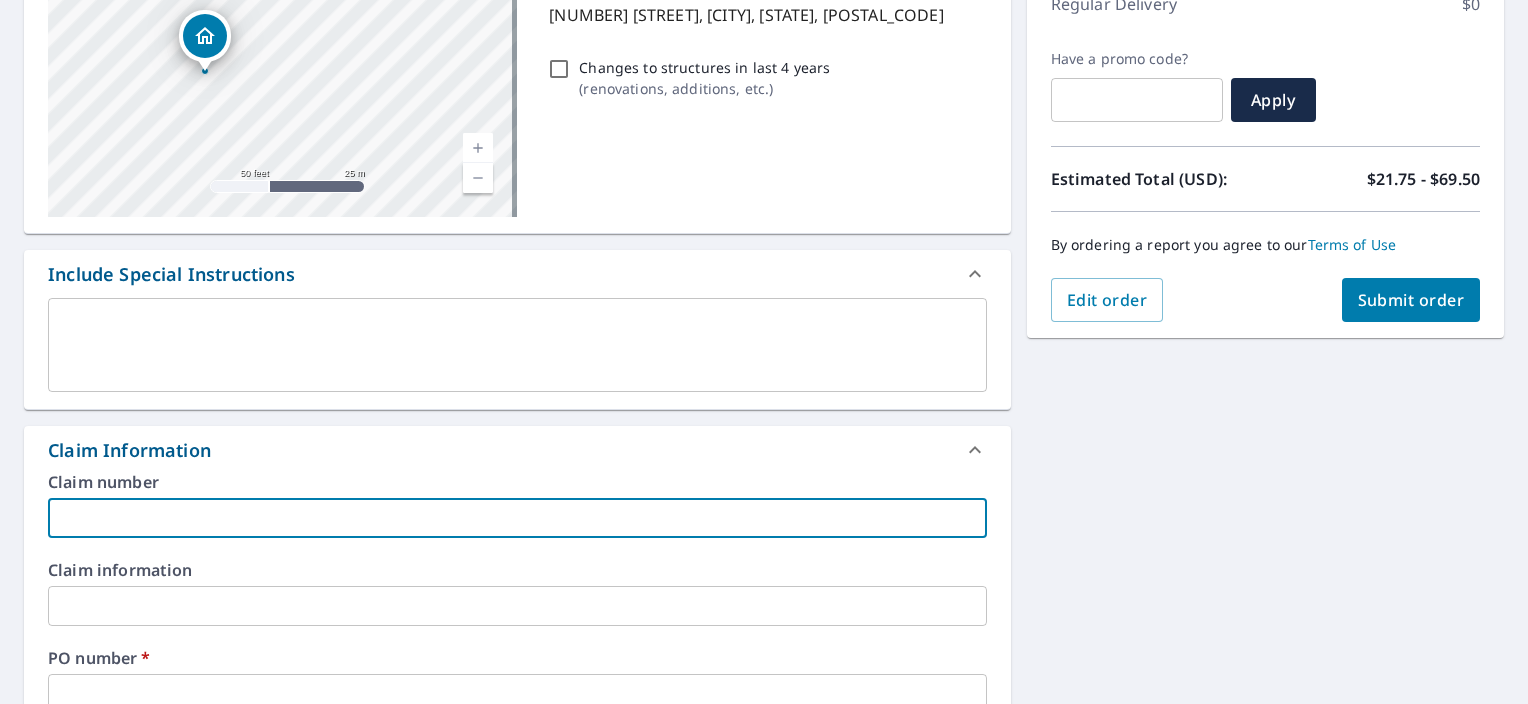 click at bounding box center (517, 518) 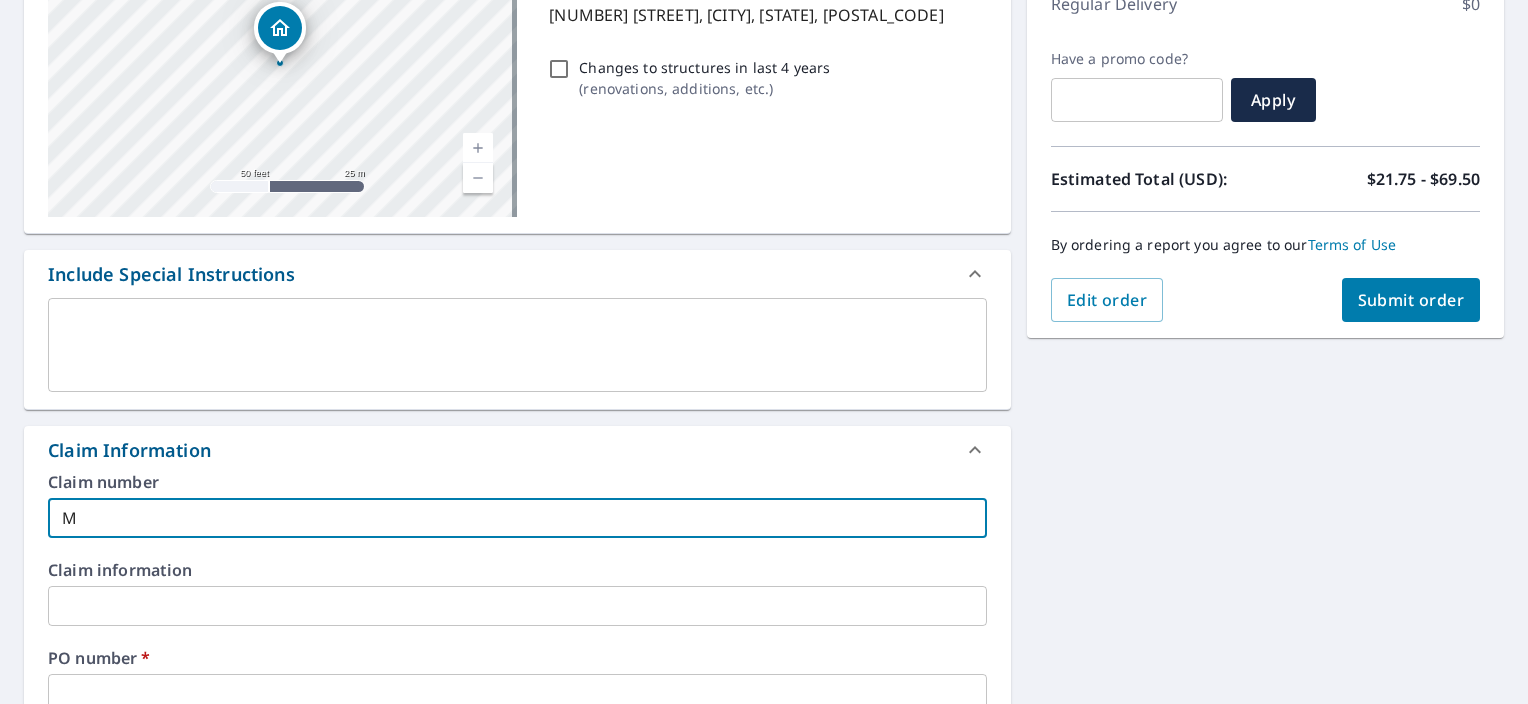 type on "MA" 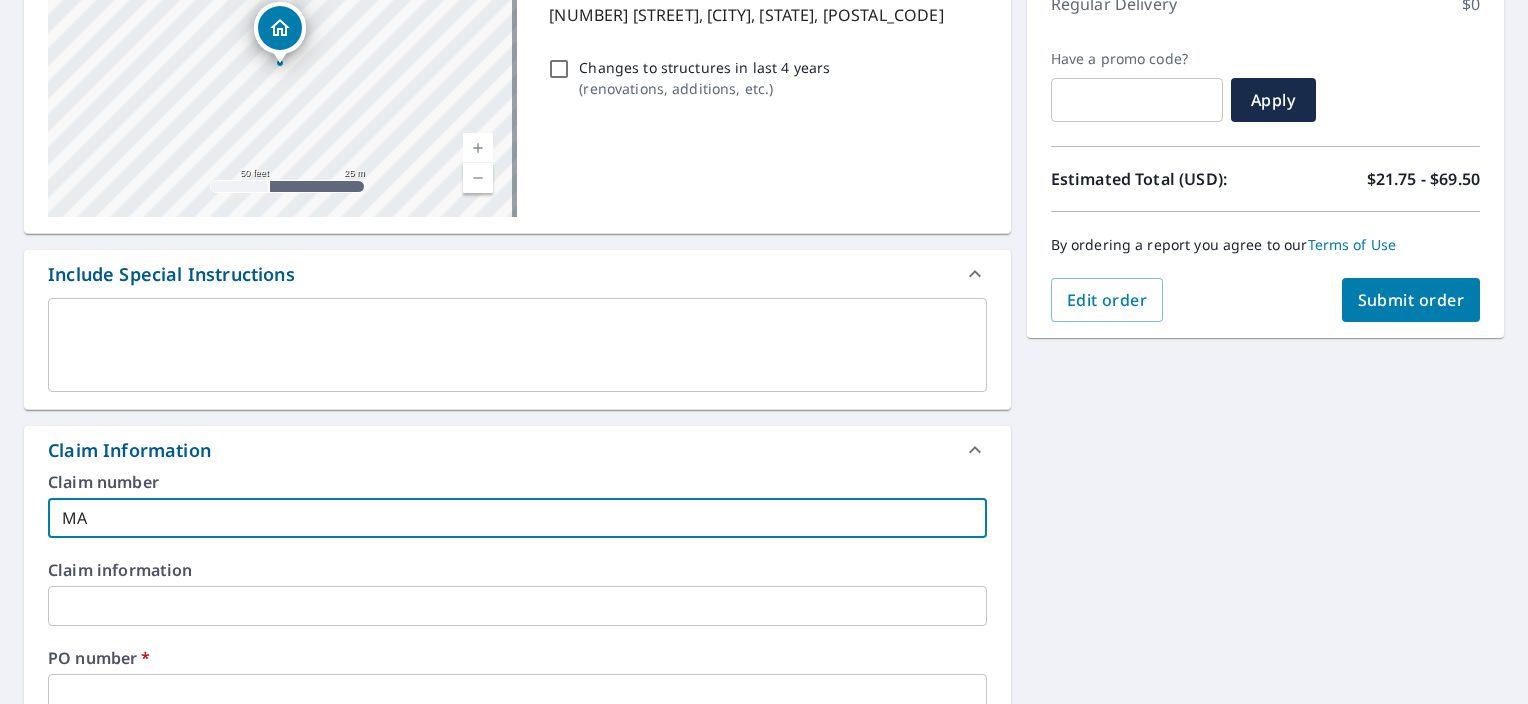 type on "MAR" 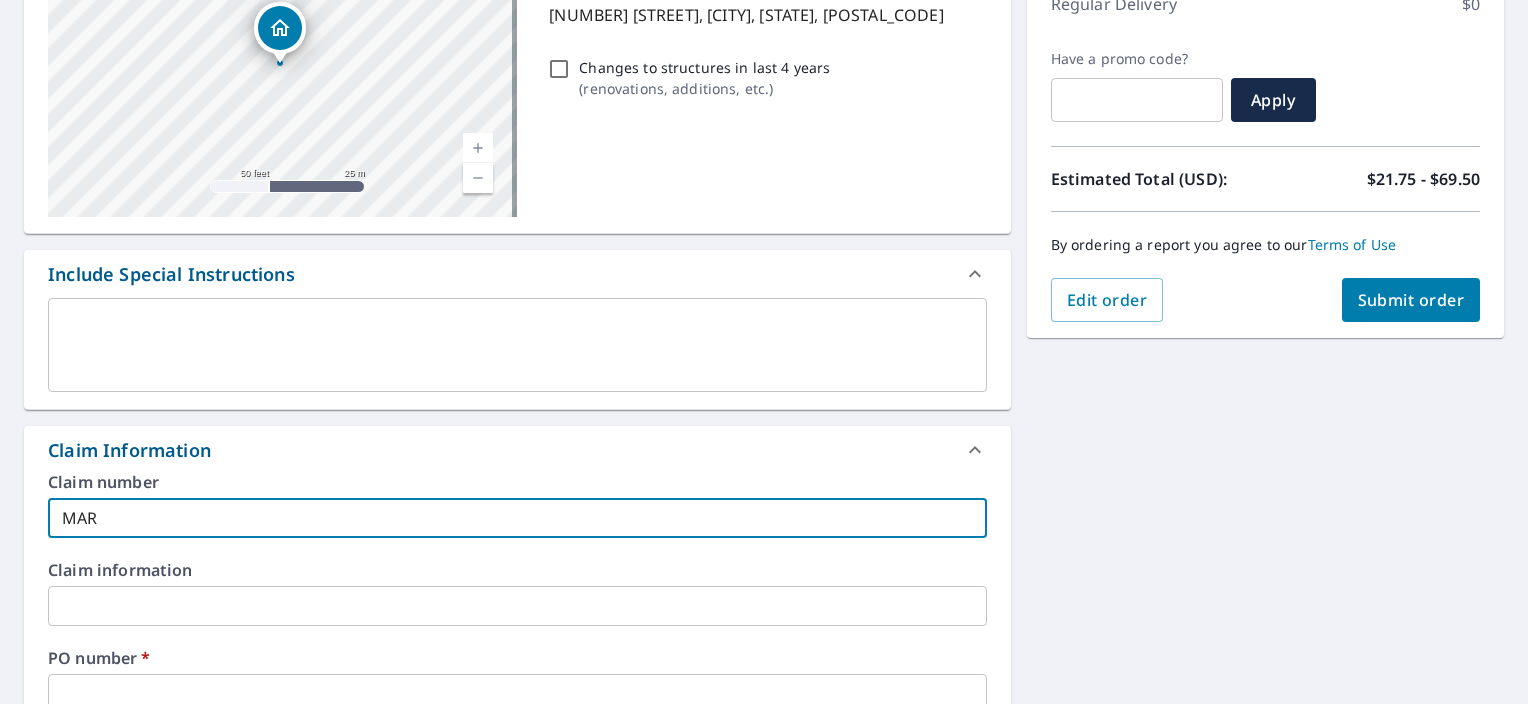 type on "[FIRST]" 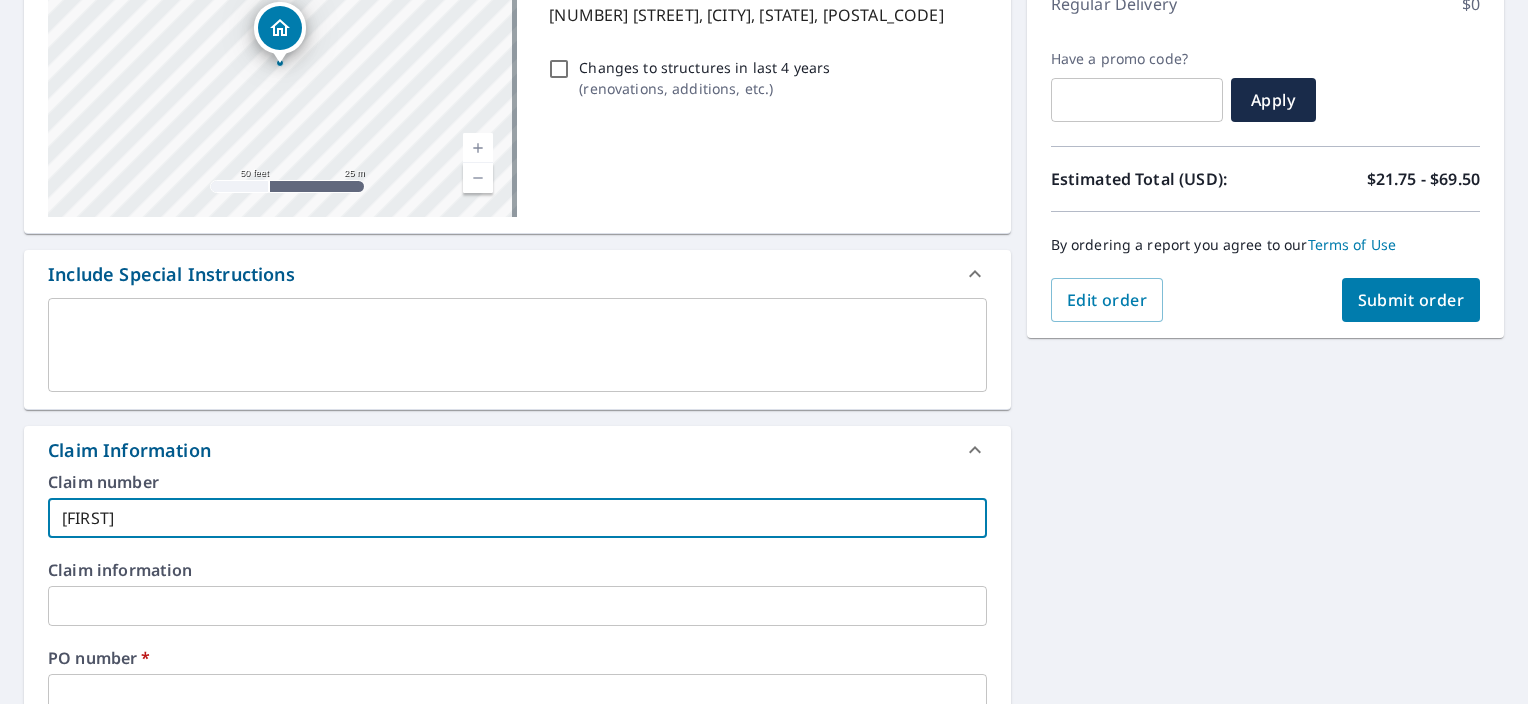 type on "[FIRST]" 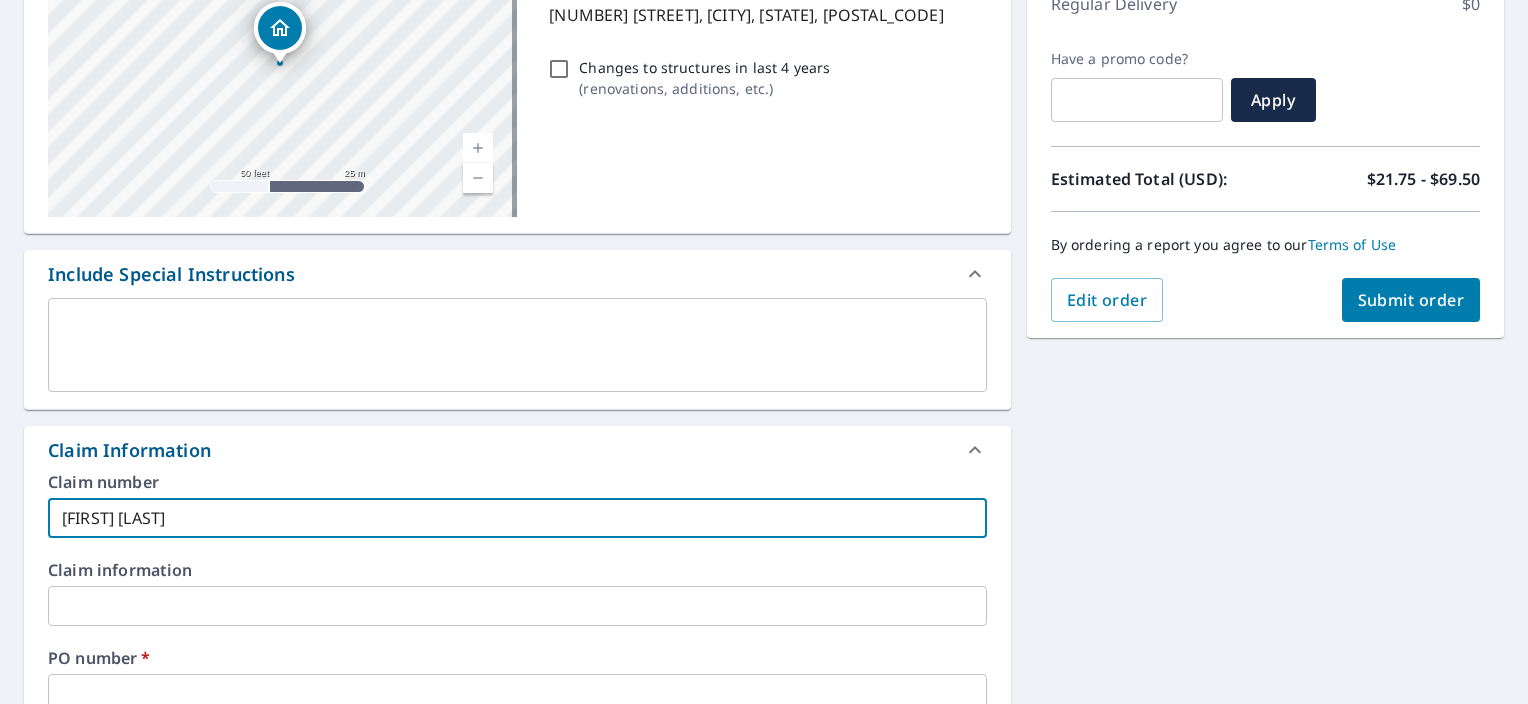 type on "[FIRST] [LAST]" 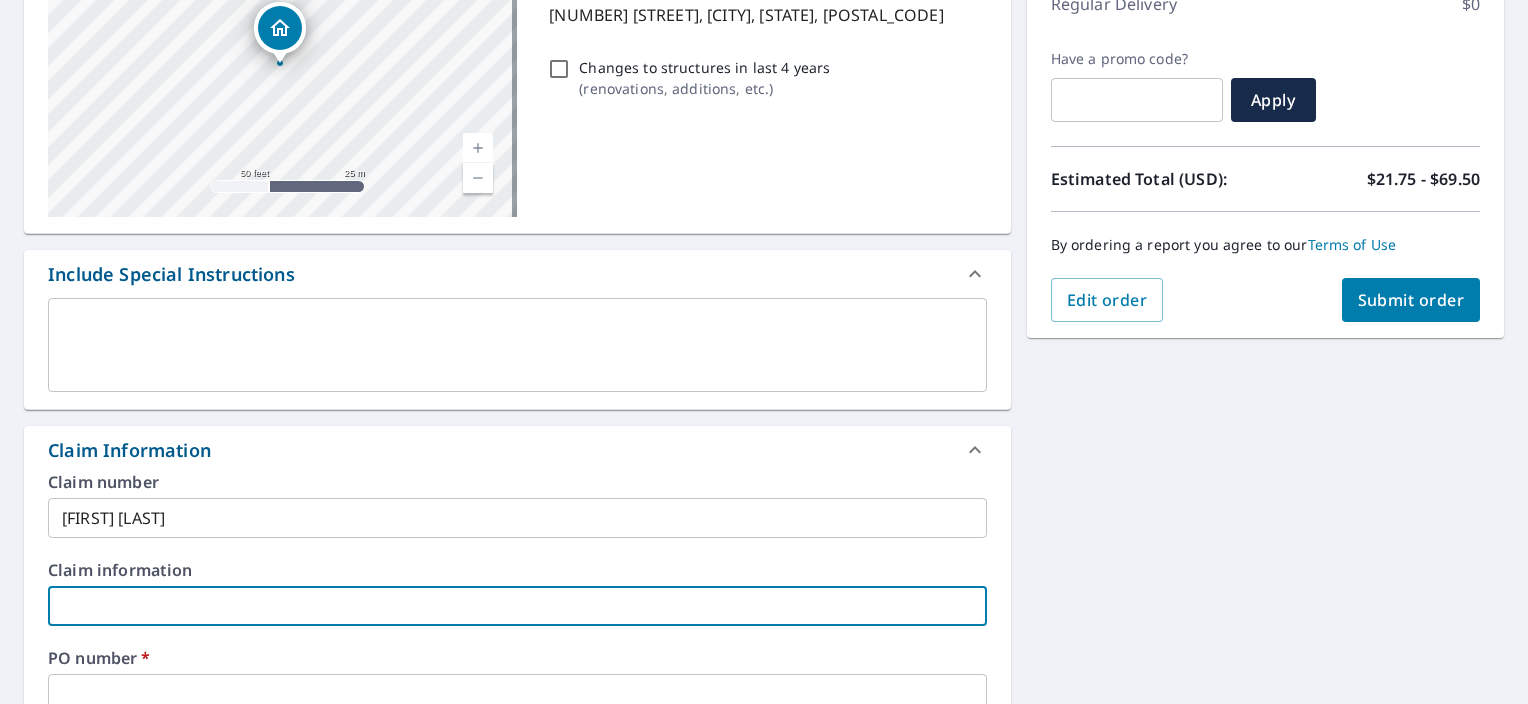 click at bounding box center [517, 606] 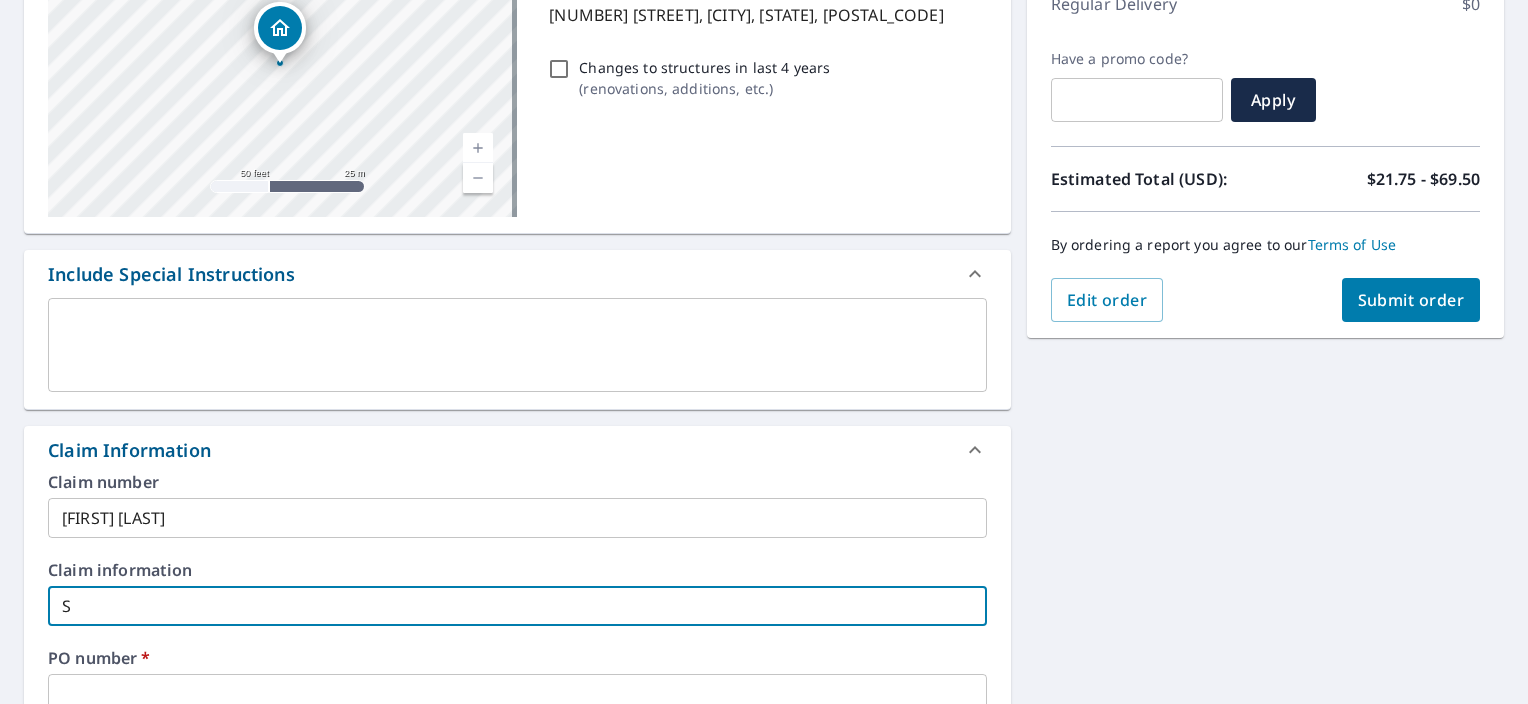 type on "S0" 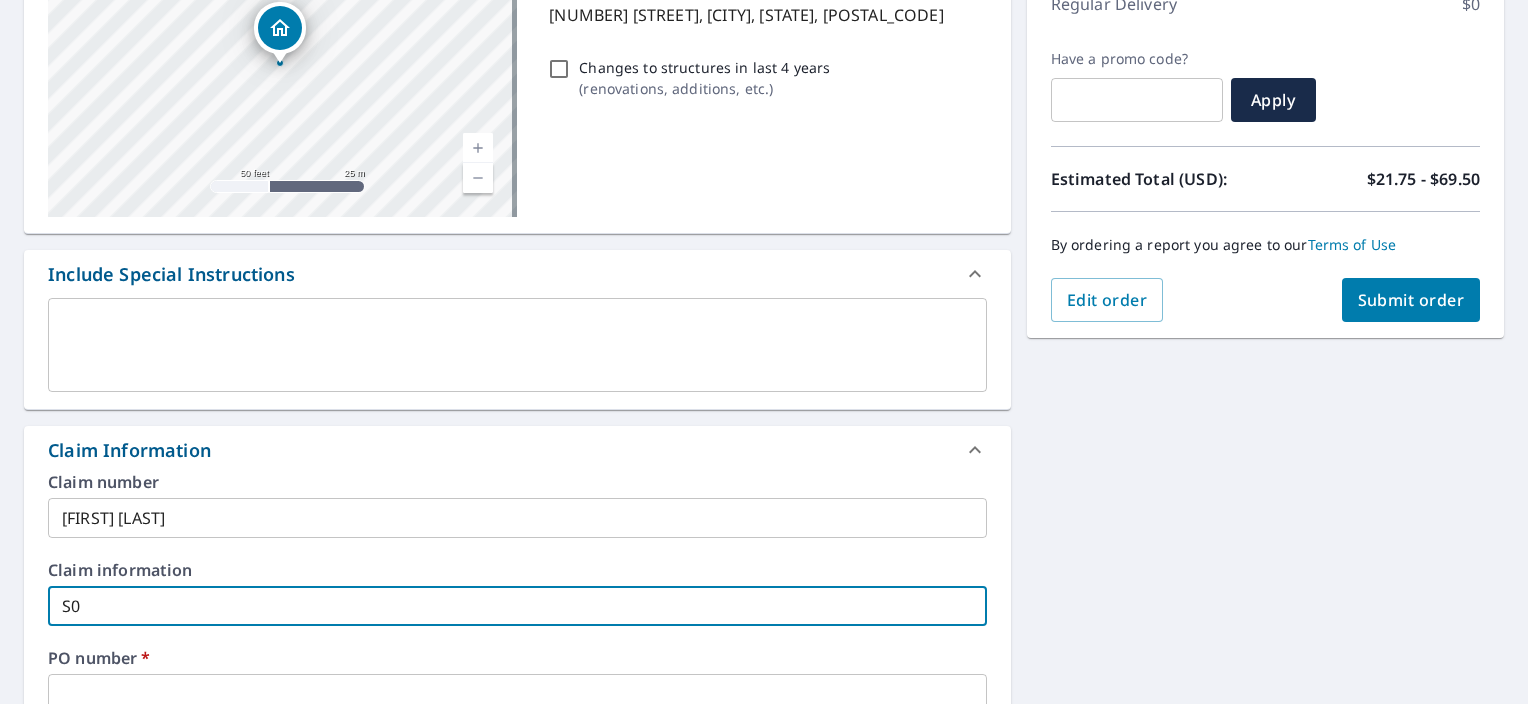 type on "[ACCOUNT_NUMBER]" 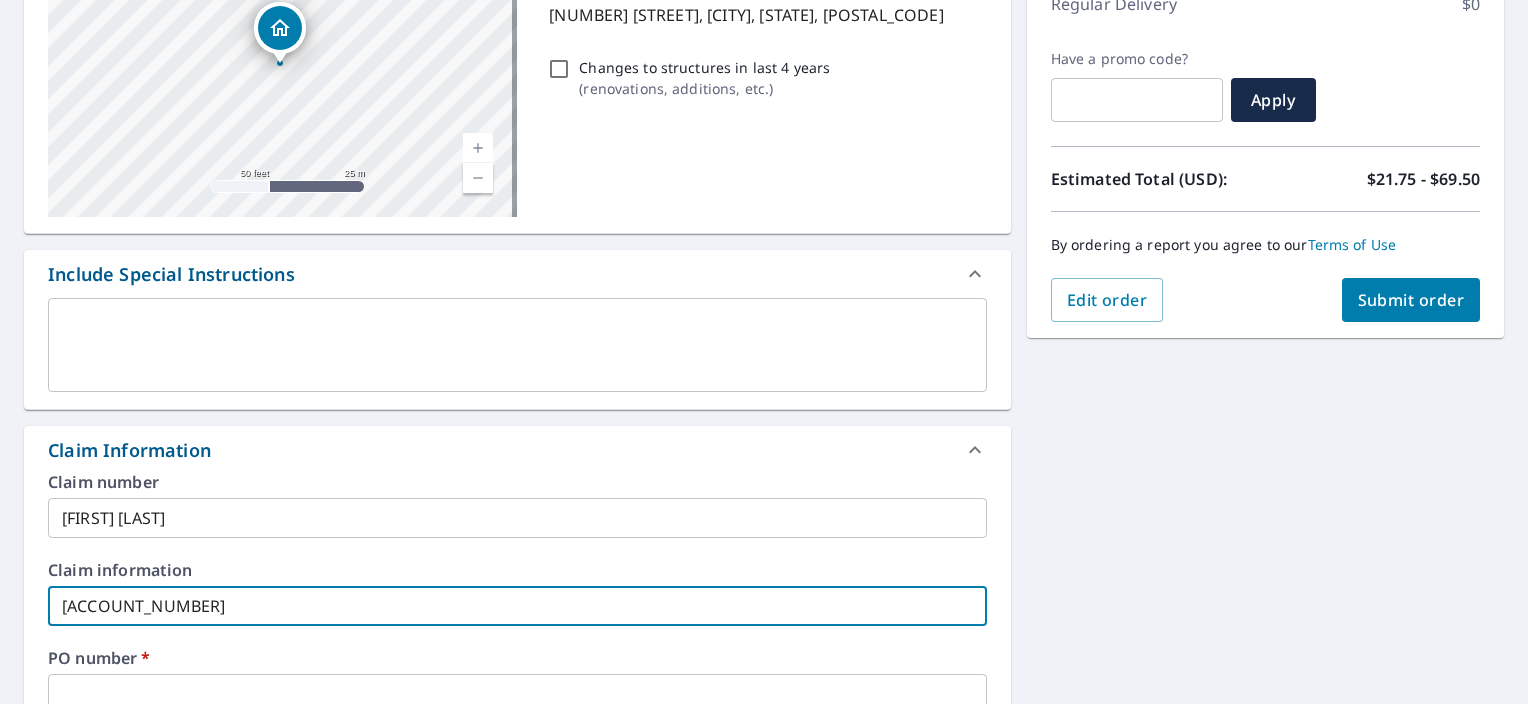type on "[ACCOUNT_NUMBER]" 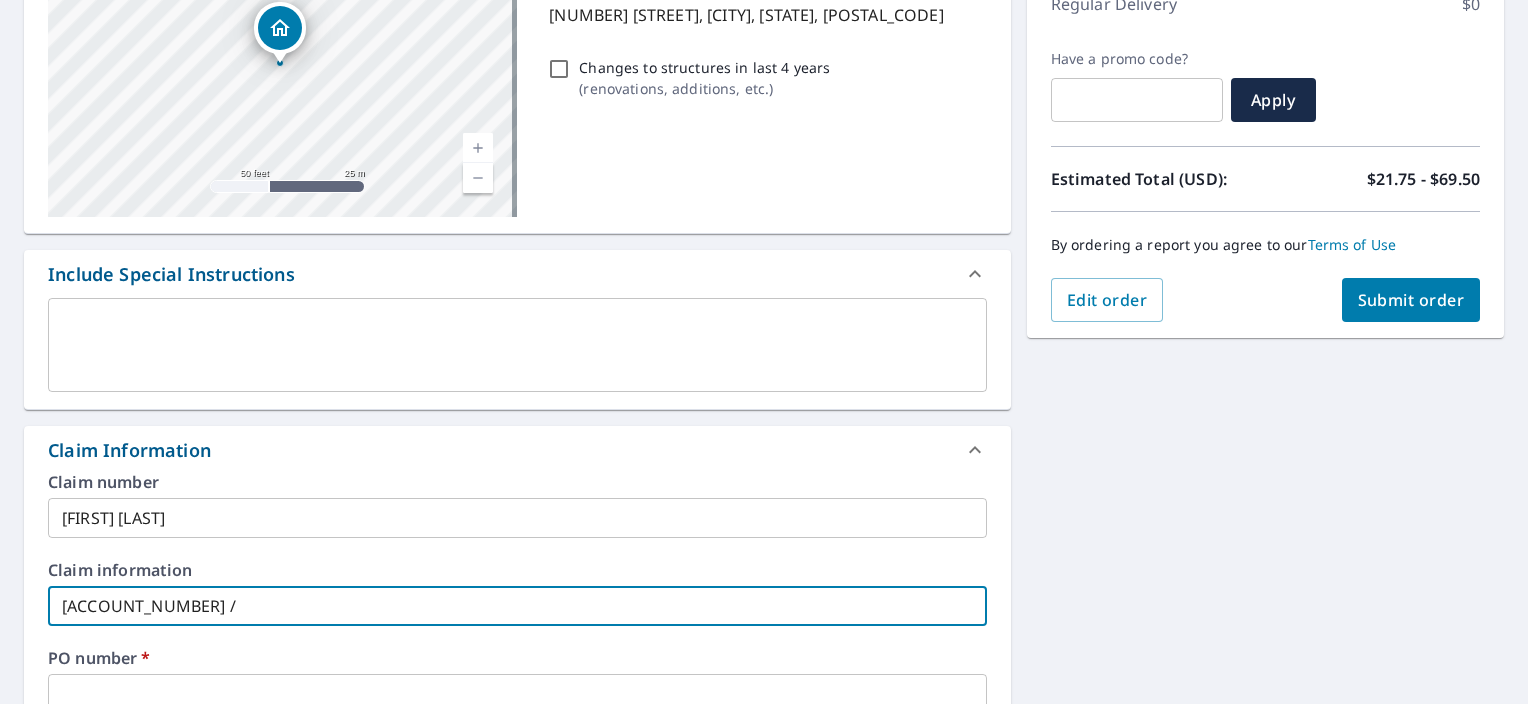 type on "[ACCOUNT_NUMBER] /" 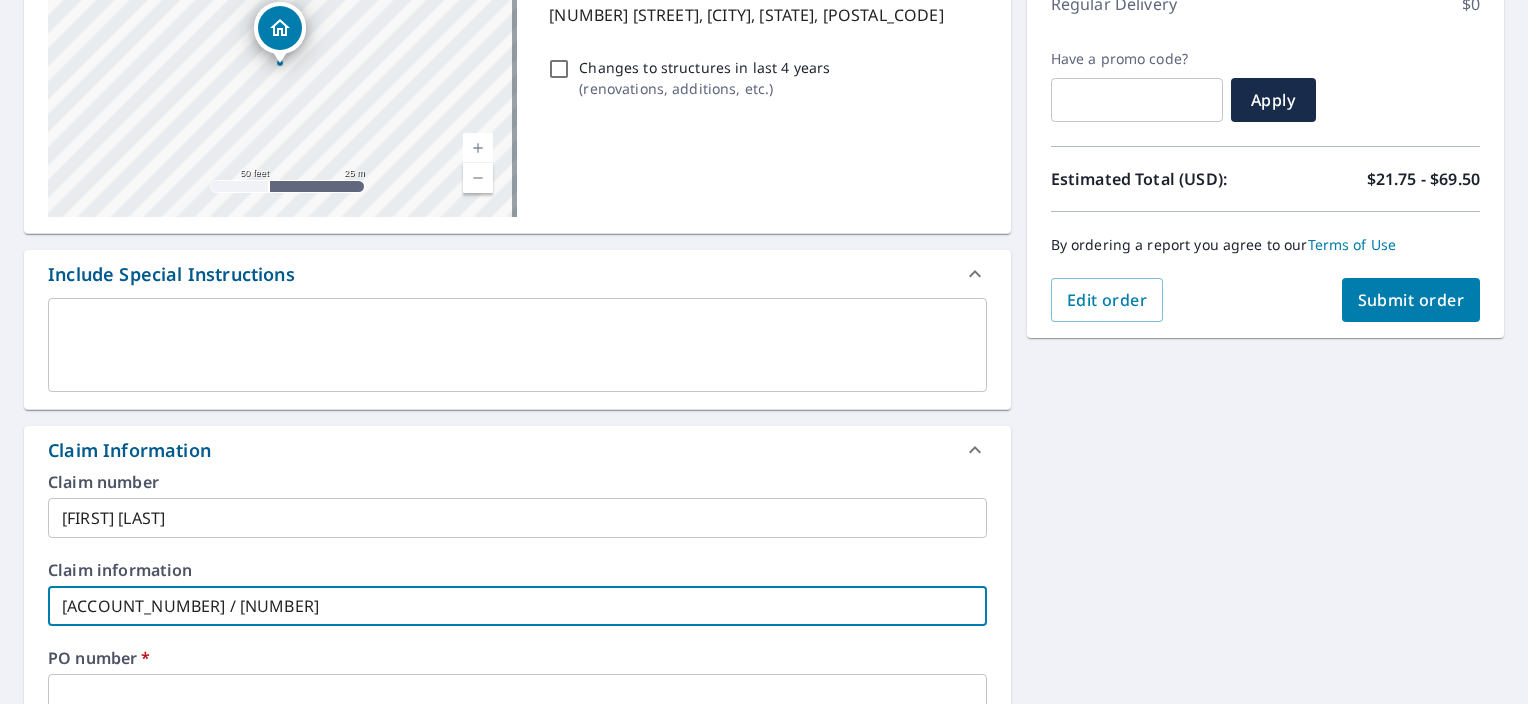 type on "[ACCOUNT_NUMBER] / [NUMBER]" 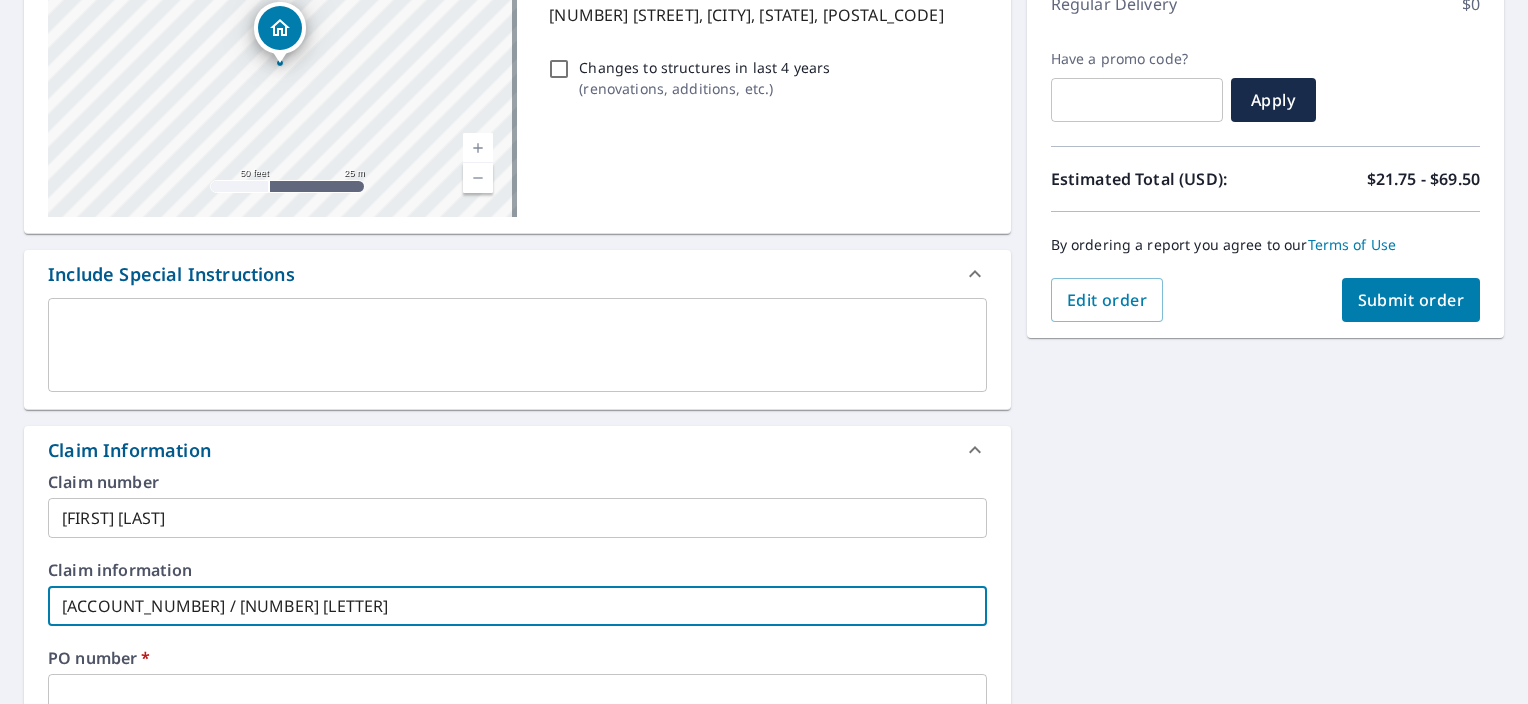 type on "[ACCOUNT_NUMBER] / [NUMBER] [STREET]" 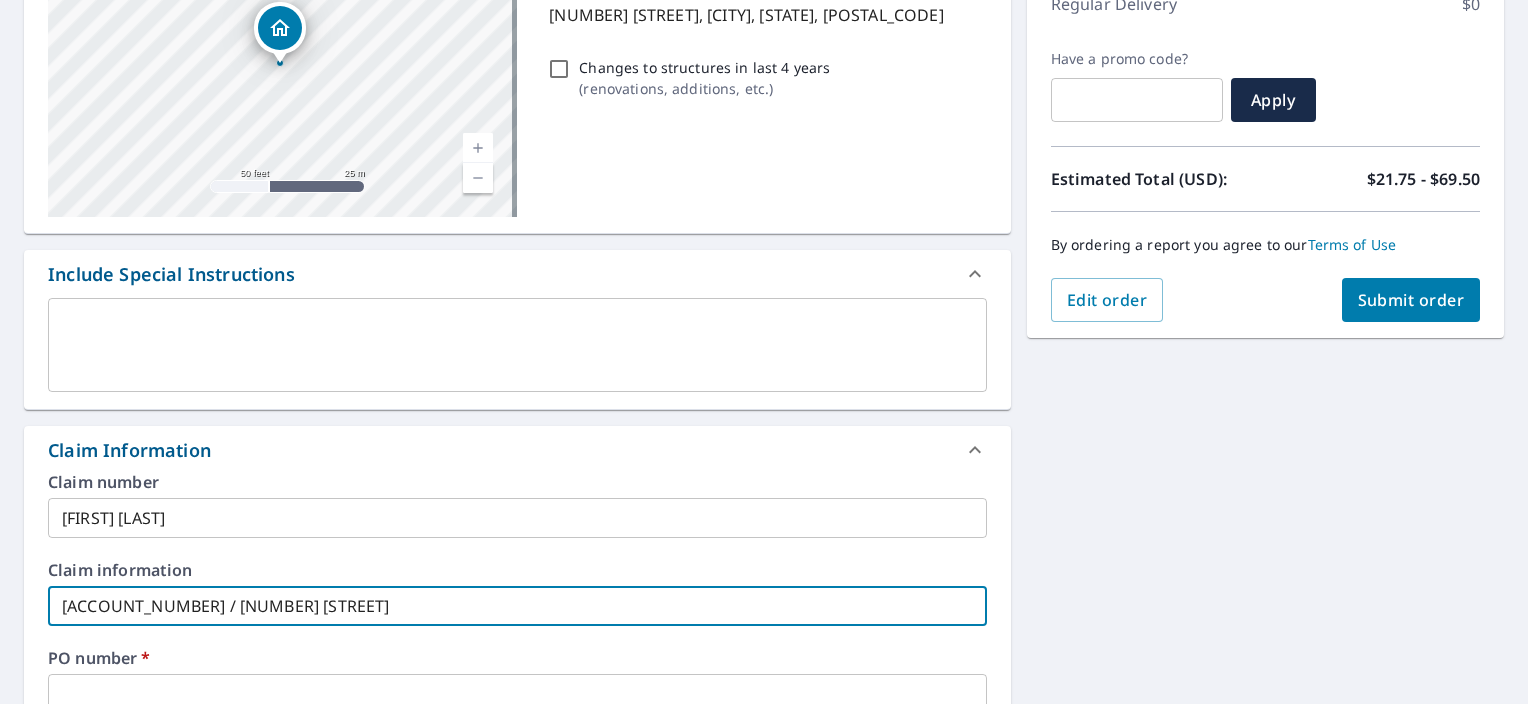 type on "[ACCOUNT_NUMBER] / [NUMBER] [STREET]" 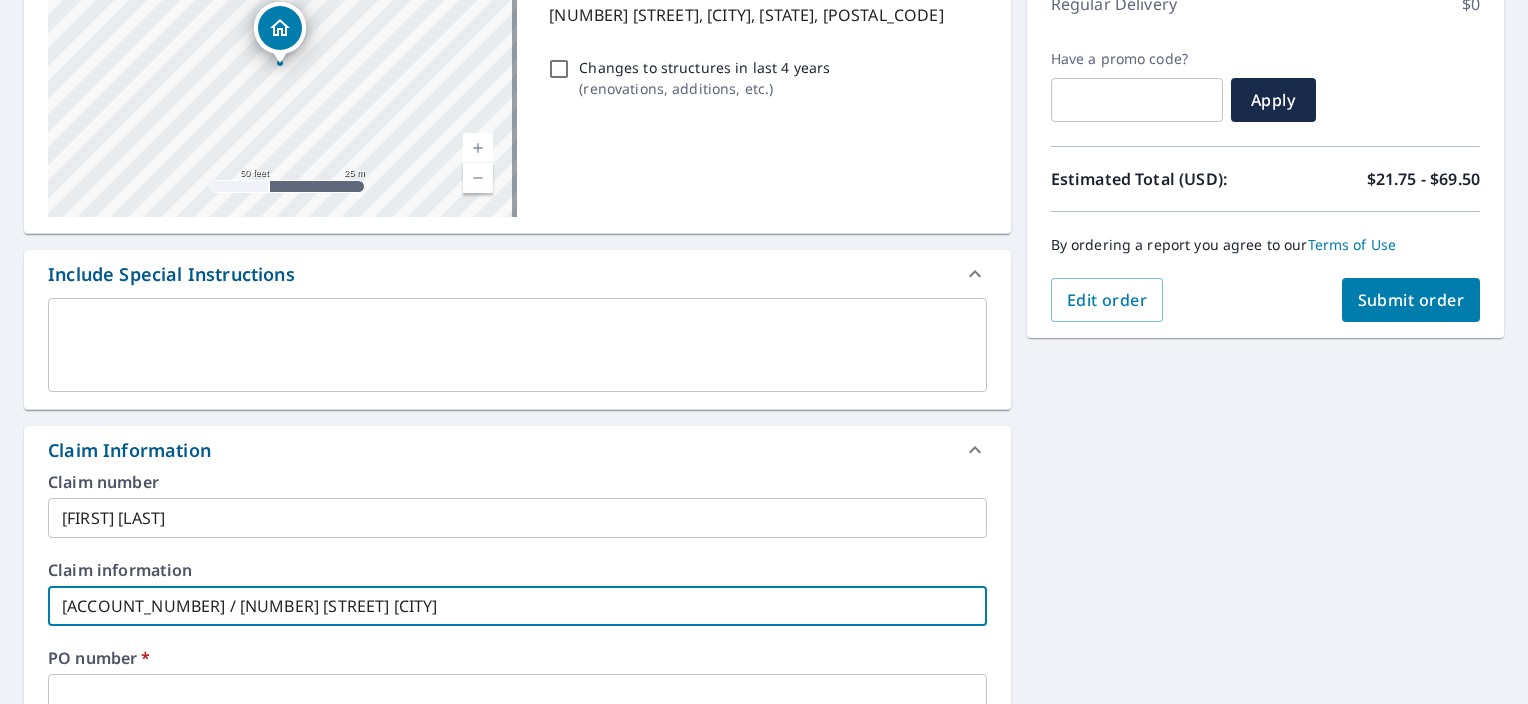 type on "[ACCOUNT_NUMBER] / [NUMBER] [STREET] [CITY]" 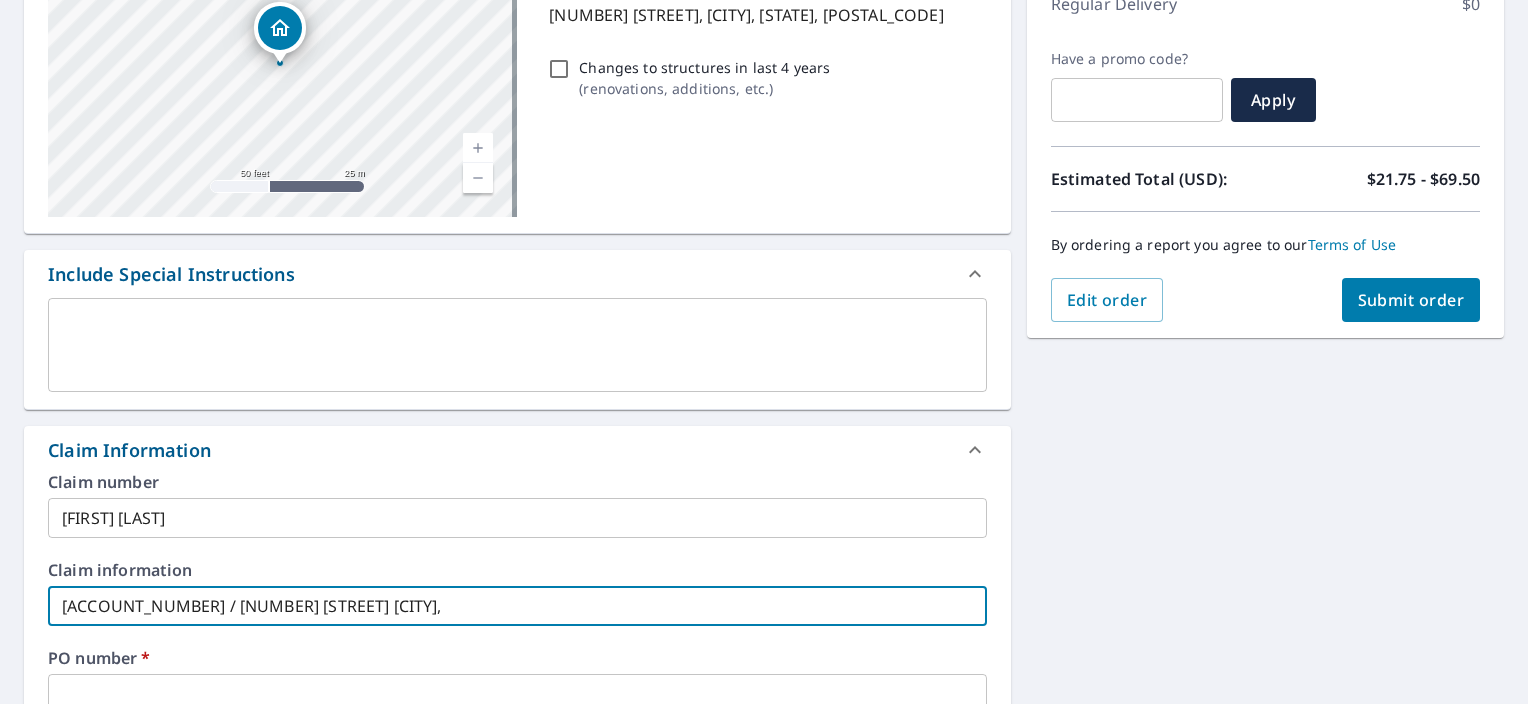 type on "[ACCOUNT_NUMBER] / [NUMBER] [STREET] [CITY]," 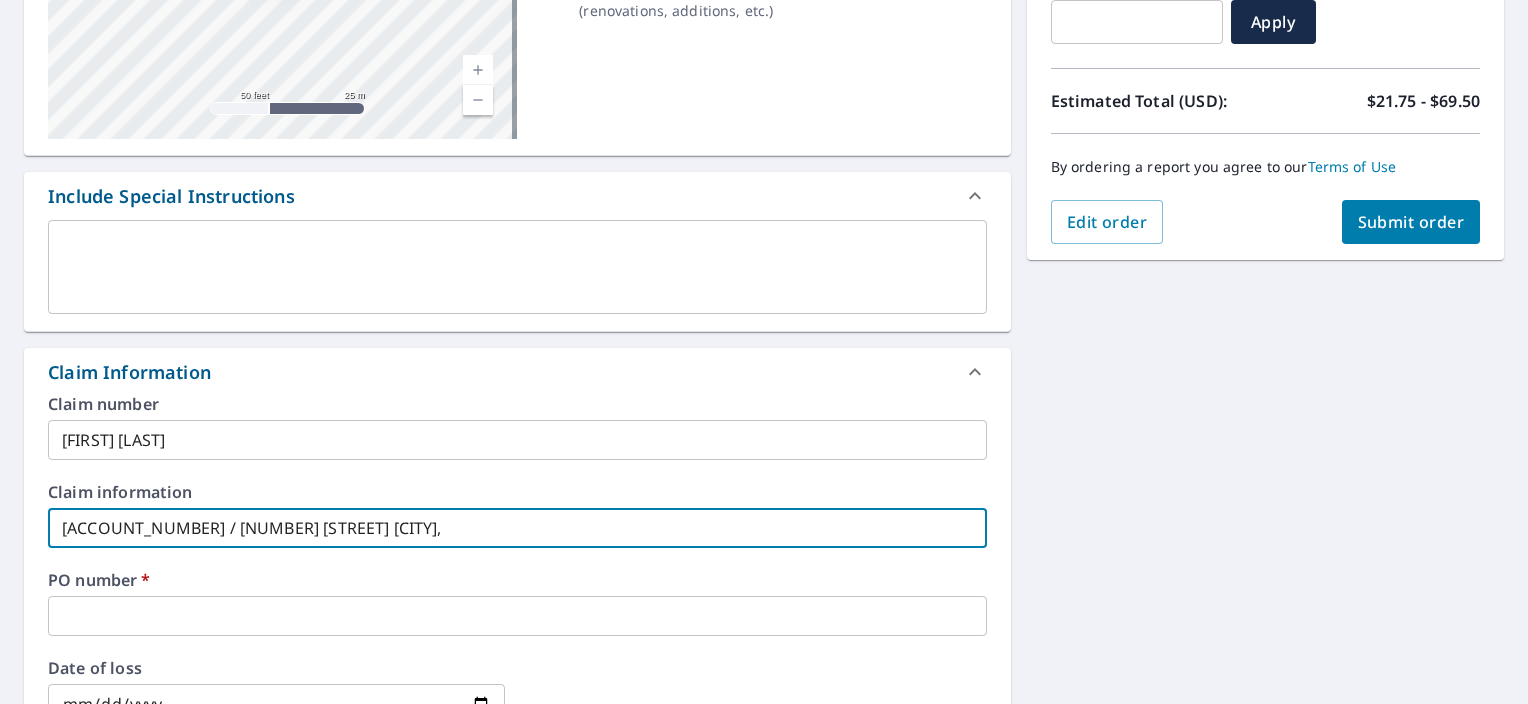 scroll, scrollTop: 500, scrollLeft: 0, axis: vertical 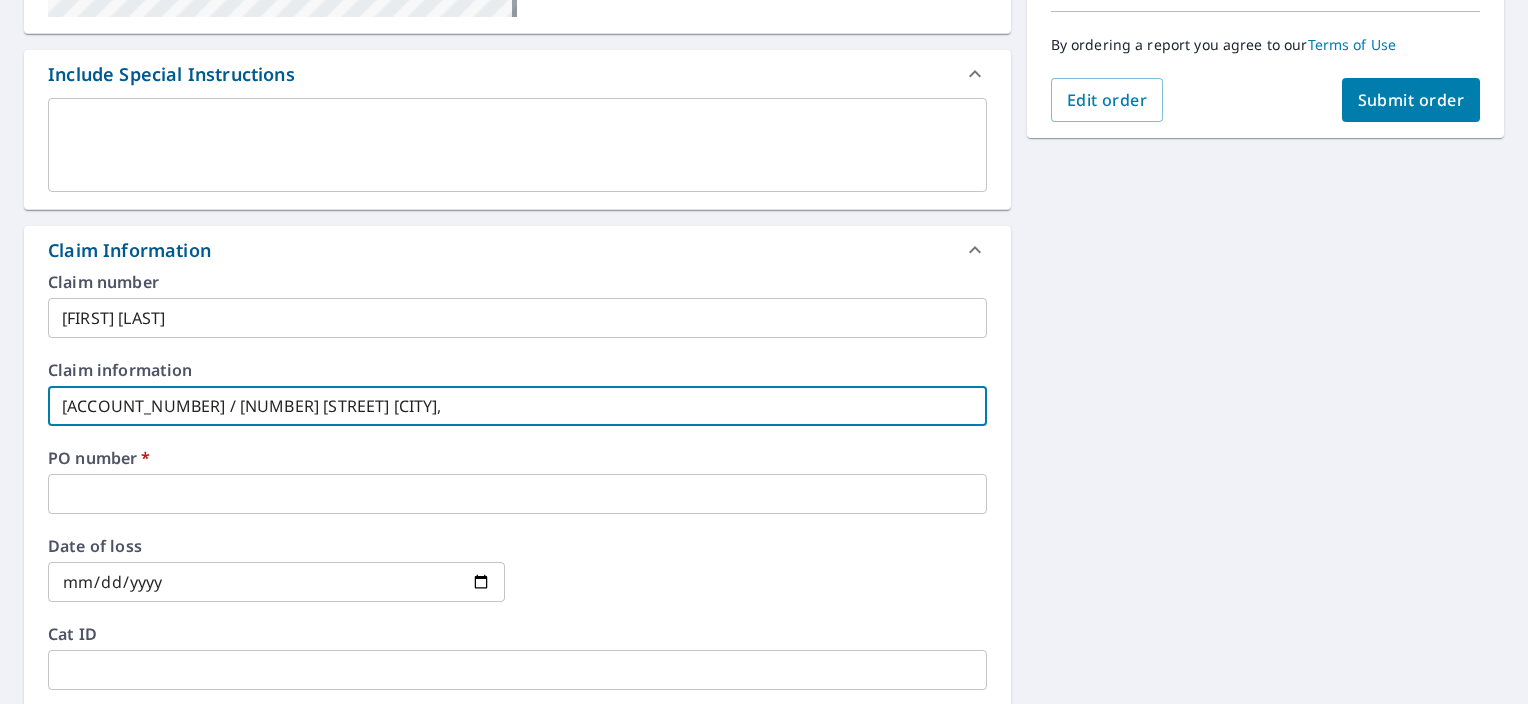 type on "[ACCOUNT_NUMBER] / [NUMBER] [STREET] [CITY]," 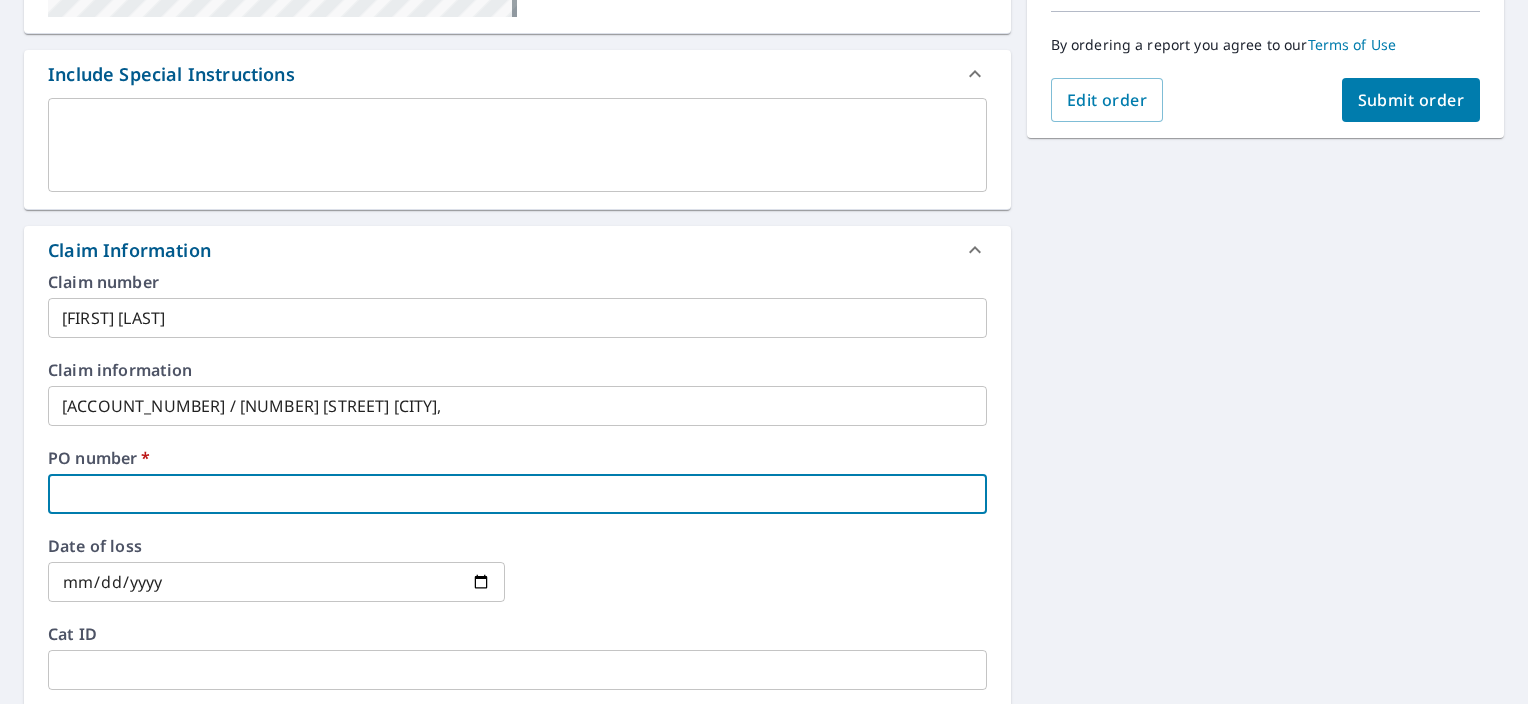 click at bounding box center [517, 494] 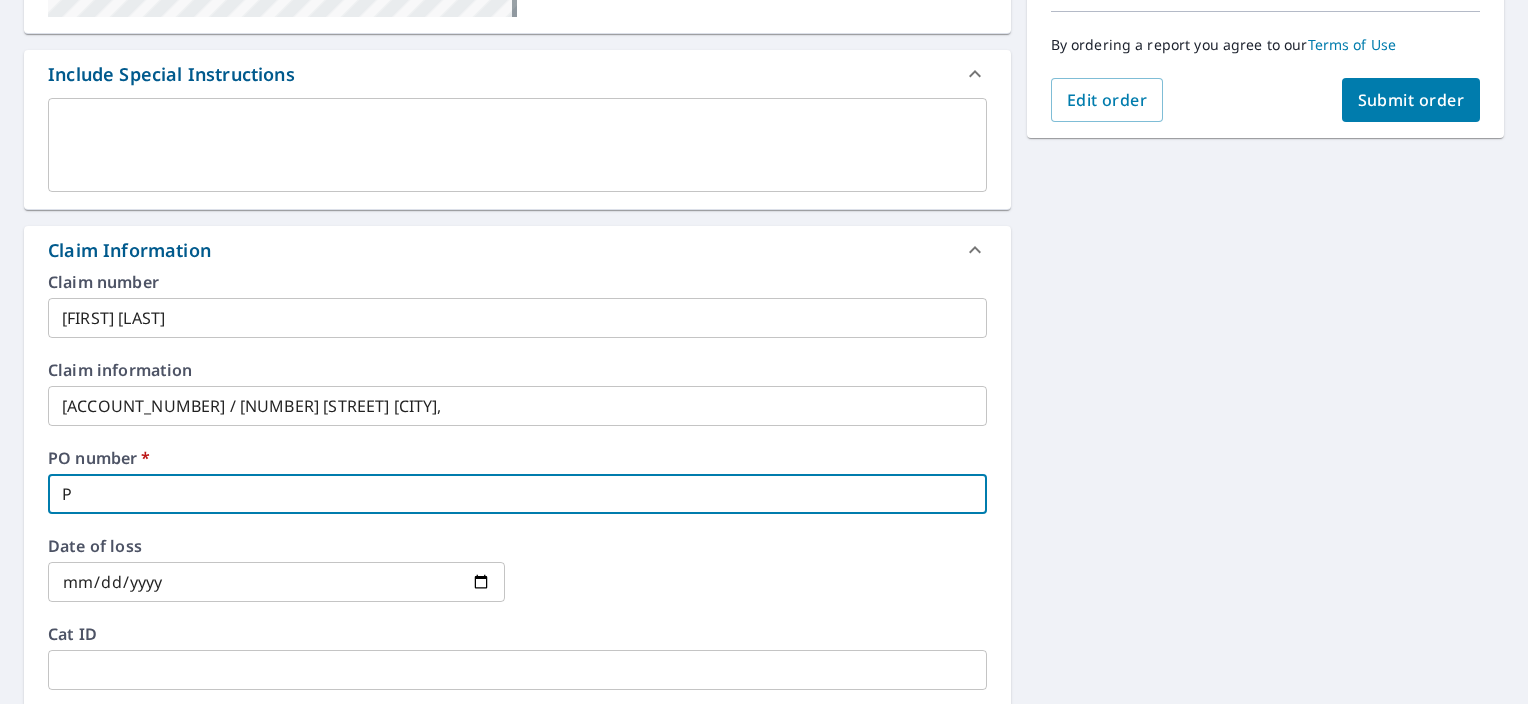 type on "P0" 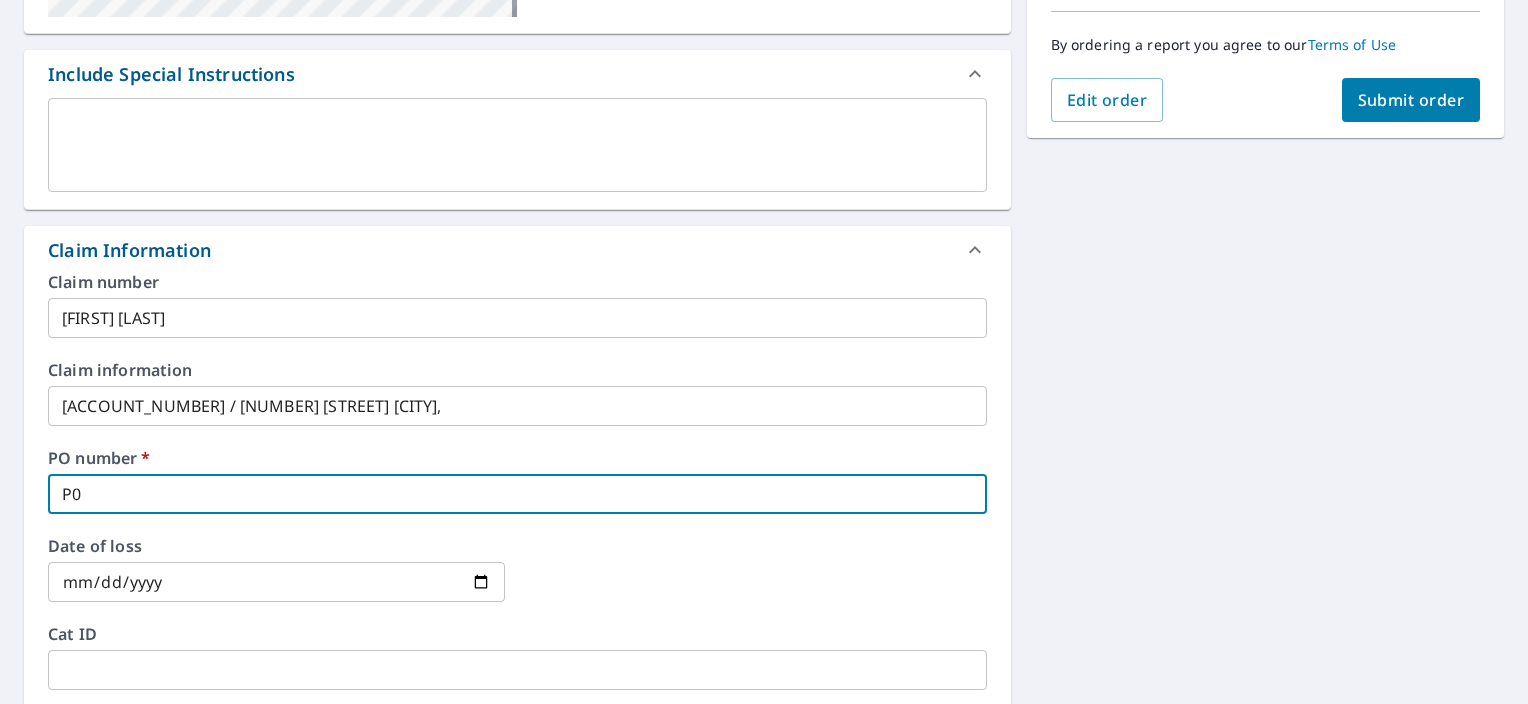 type on "[PRODUCT_CODE]" 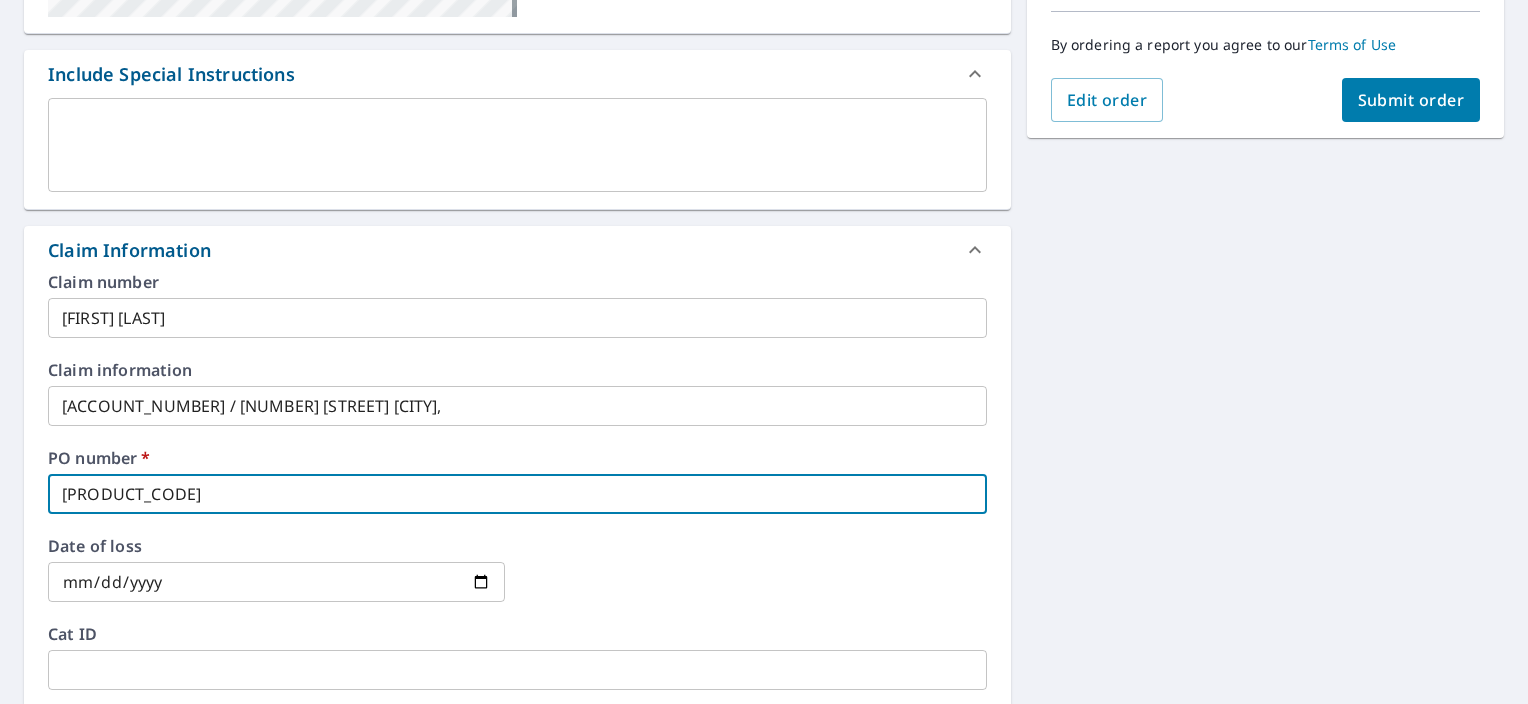 type on "[PRODUCT_CODE]" 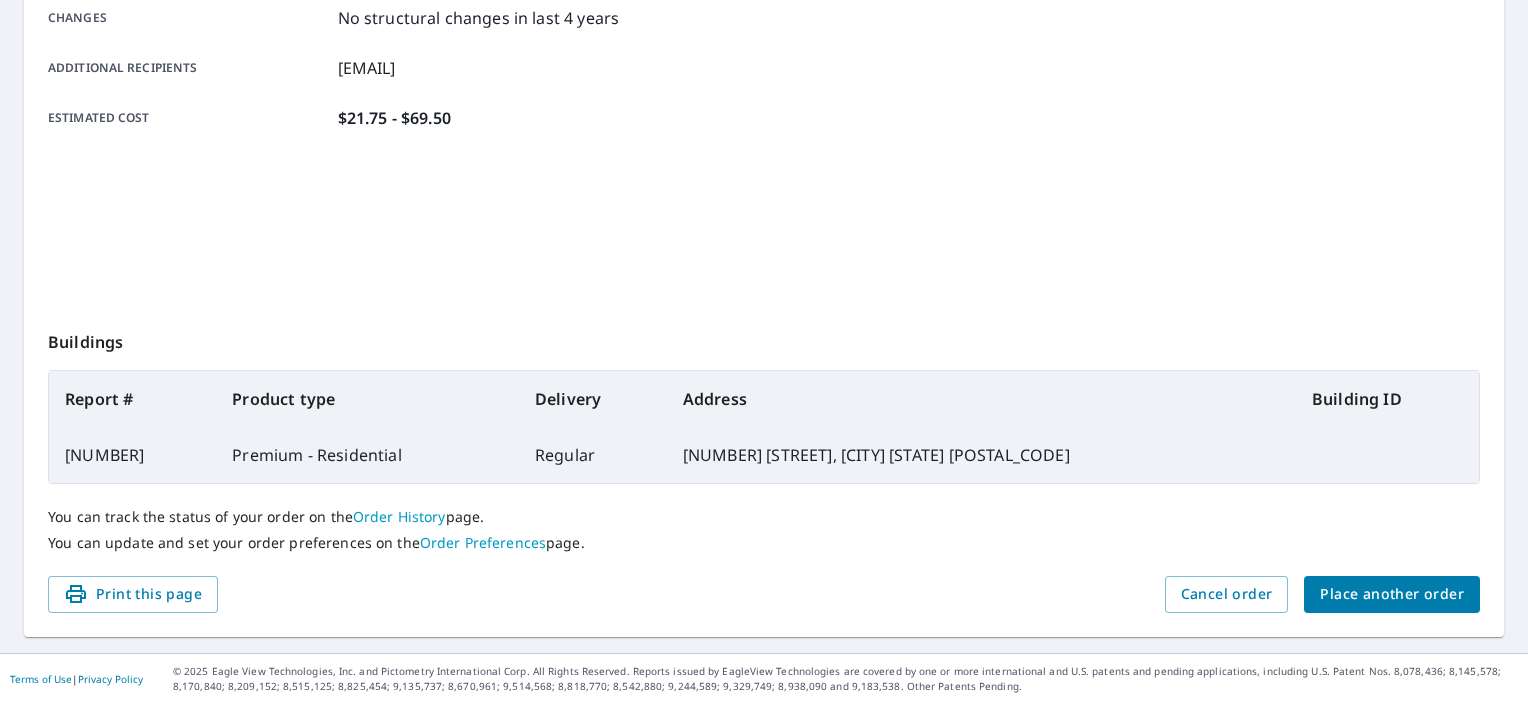 scroll, scrollTop: 472, scrollLeft: 0, axis: vertical 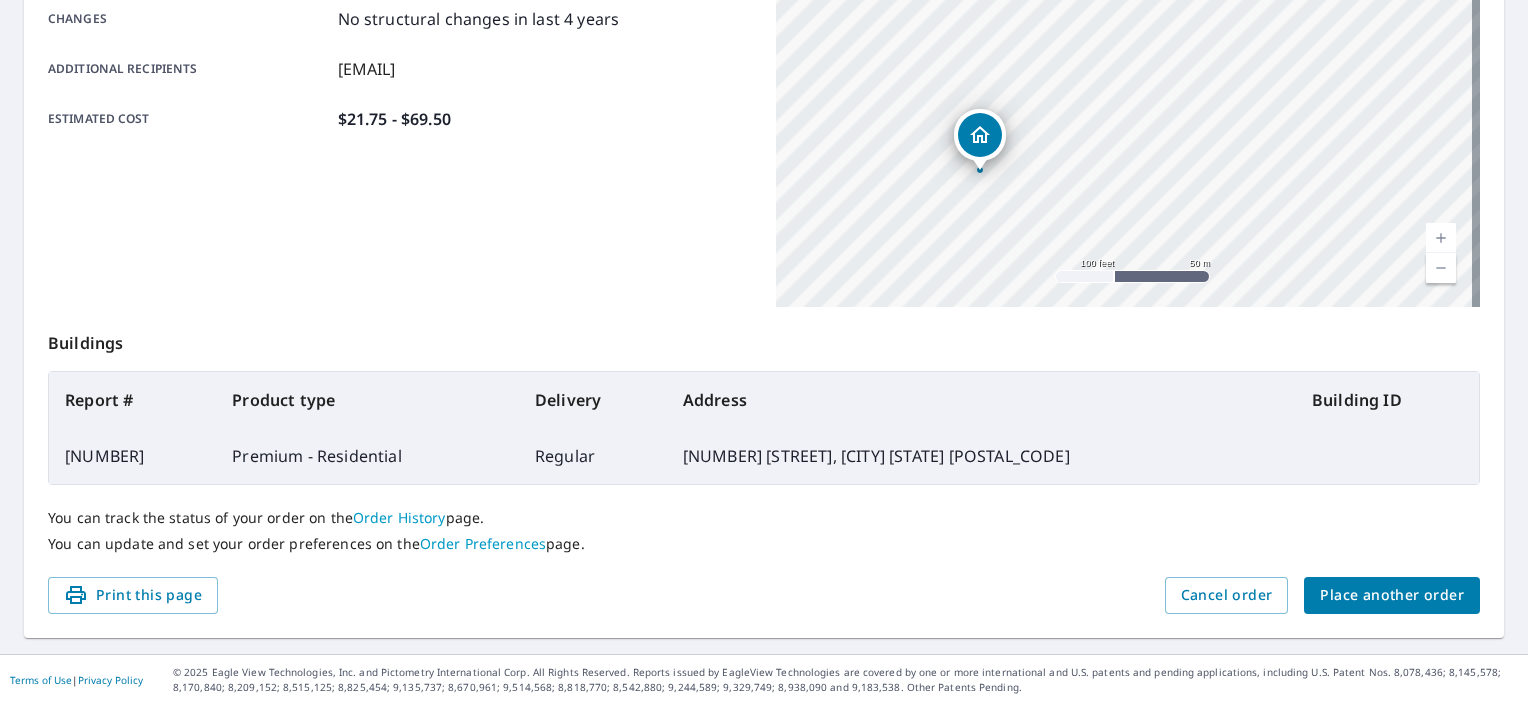 drag, startPoint x: 1025, startPoint y: 185, endPoint x: 749, endPoint y: 358, distance: 325.7376 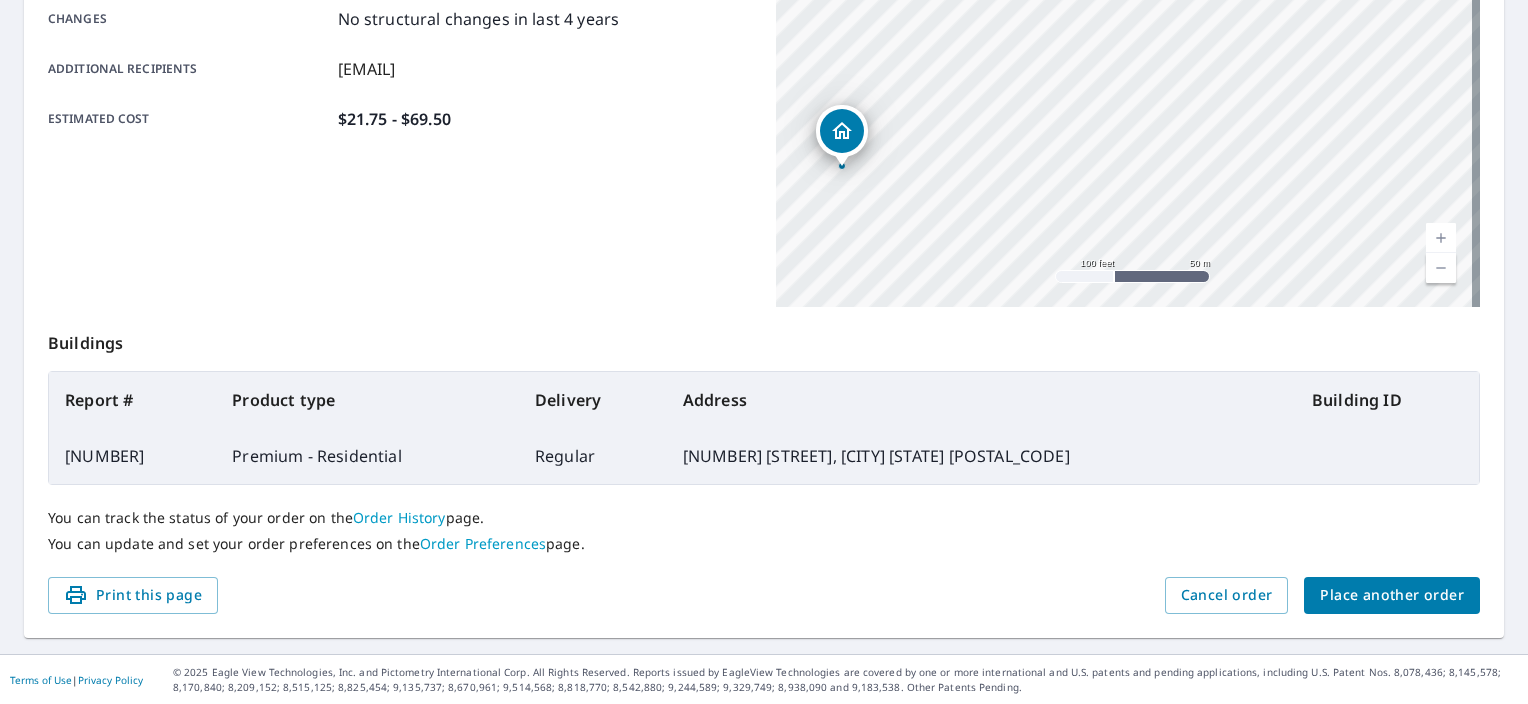 click on "[NUMBER] [STREET] [CITY], [STATE] [POSTAL_CODE]" at bounding box center (1128, 57) 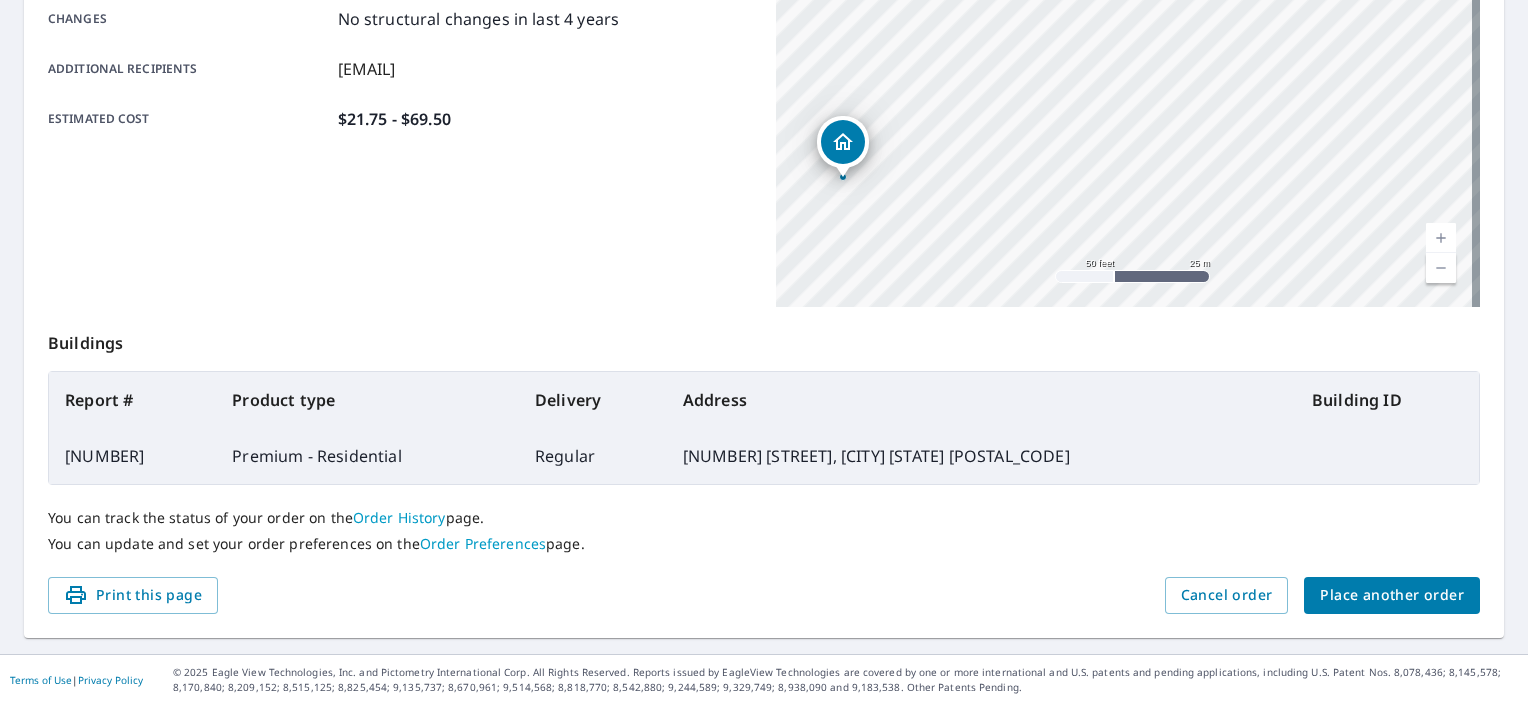 drag, startPoint x: 871, startPoint y: 215, endPoint x: 971, endPoint y: 248, distance: 105.30432 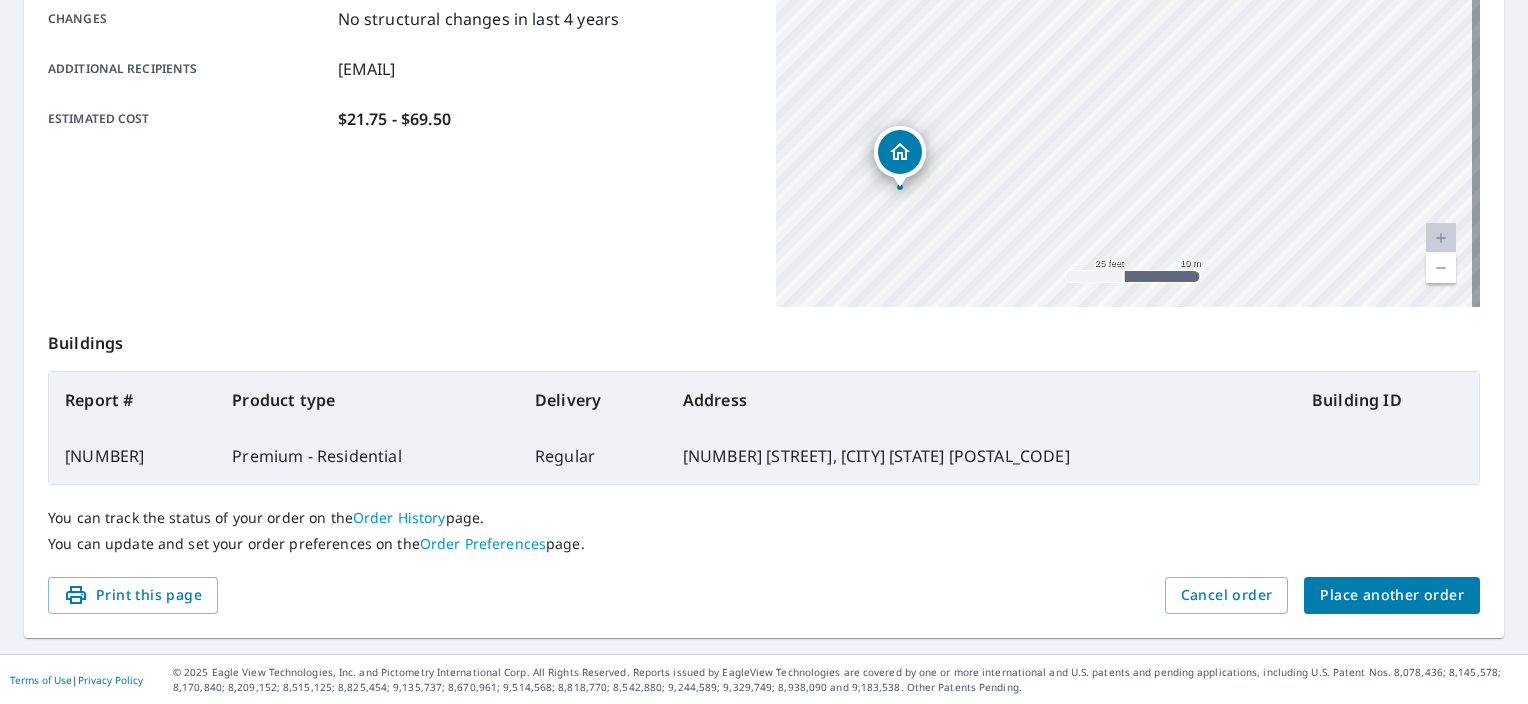 drag, startPoint x: 1016, startPoint y: 228, endPoint x: 1067, endPoint y: 231, distance: 51.088158 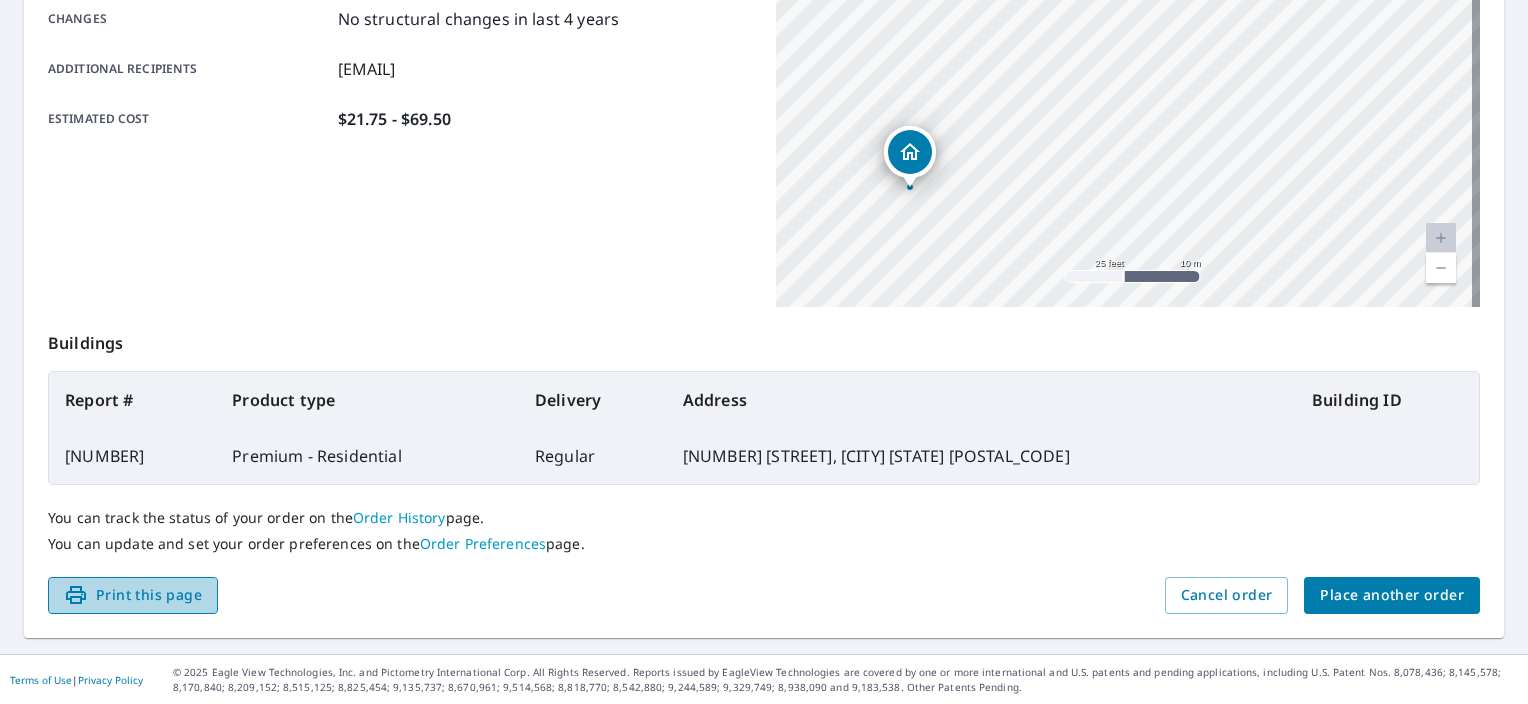 click on "Print this page" at bounding box center [133, 595] 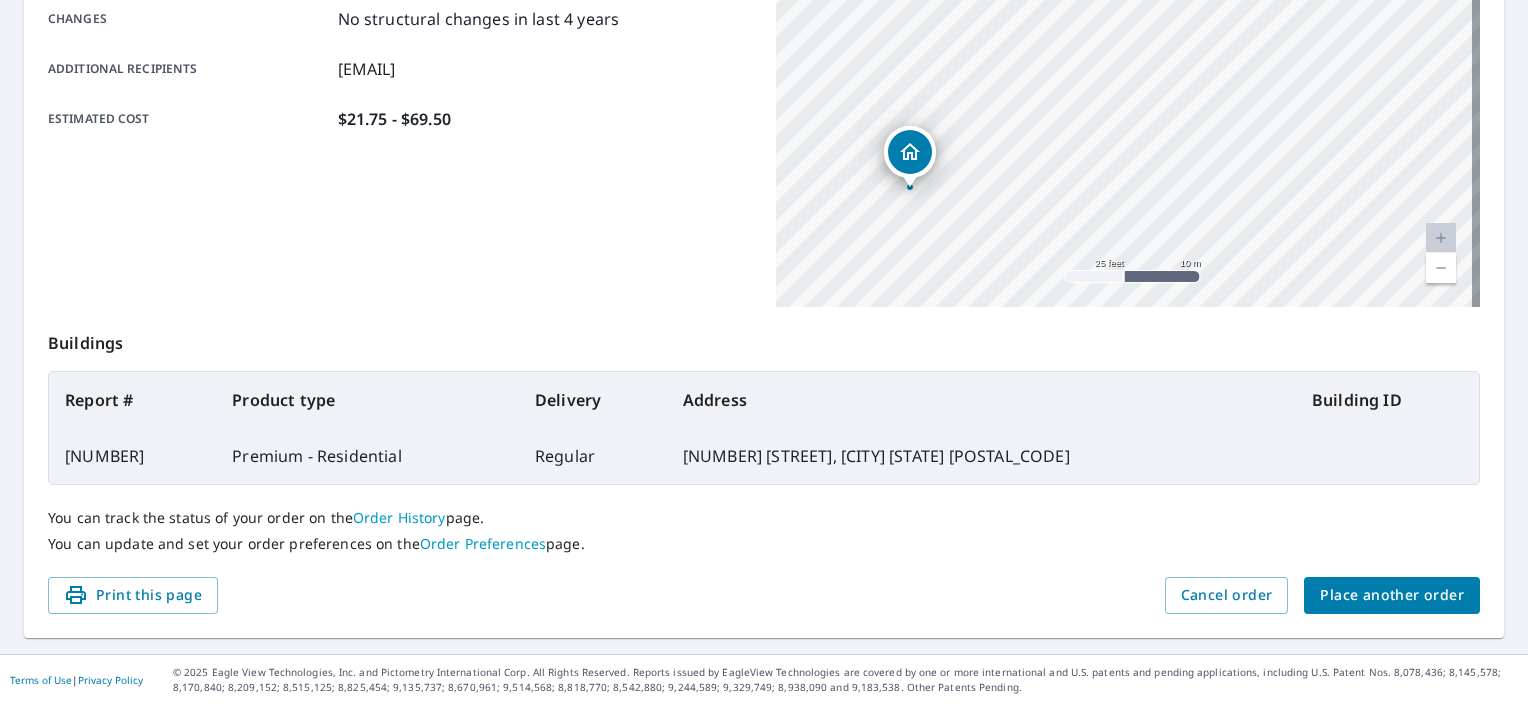 scroll, scrollTop: 472, scrollLeft: 0, axis: vertical 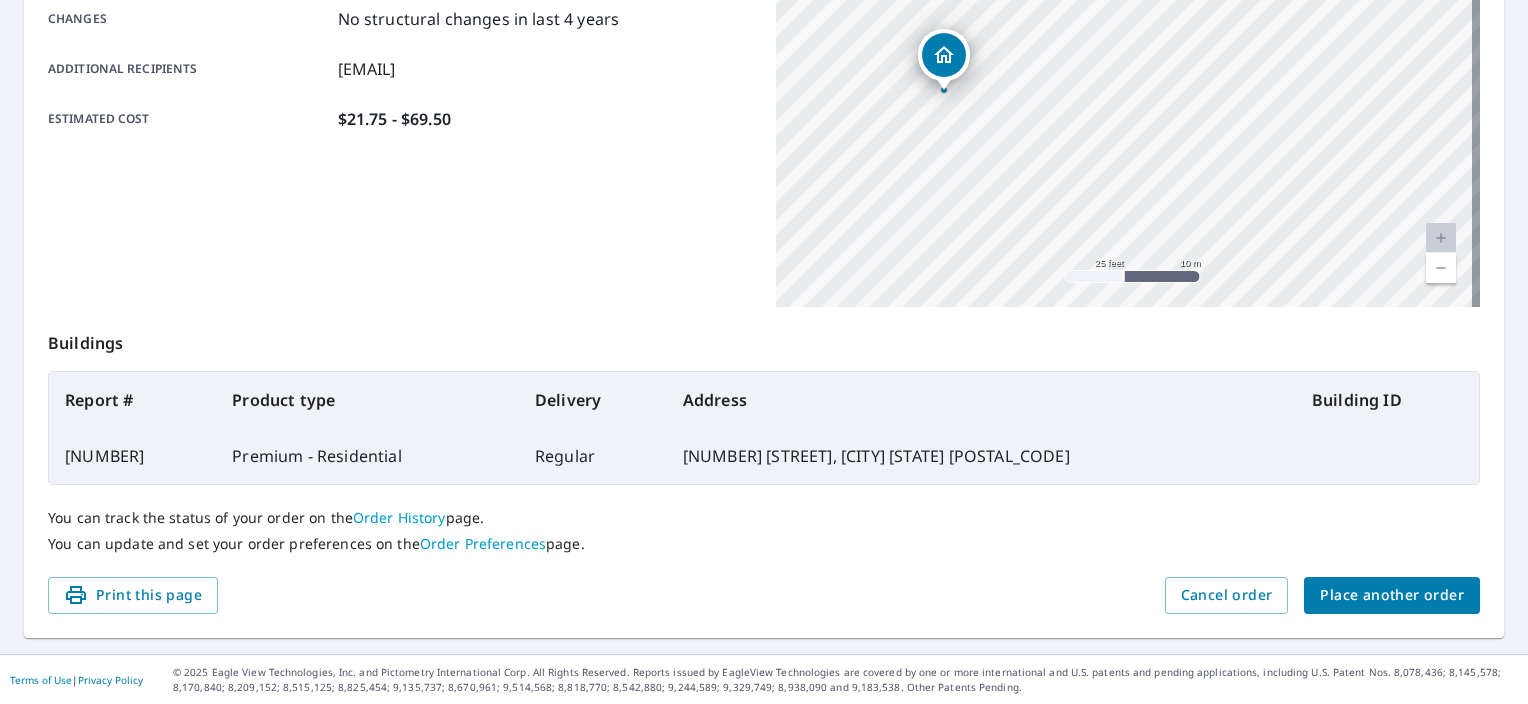 drag, startPoint x: 916, startPoint y: 249, endPoint x: 950, endPoint y: 152, distance: 102.78619 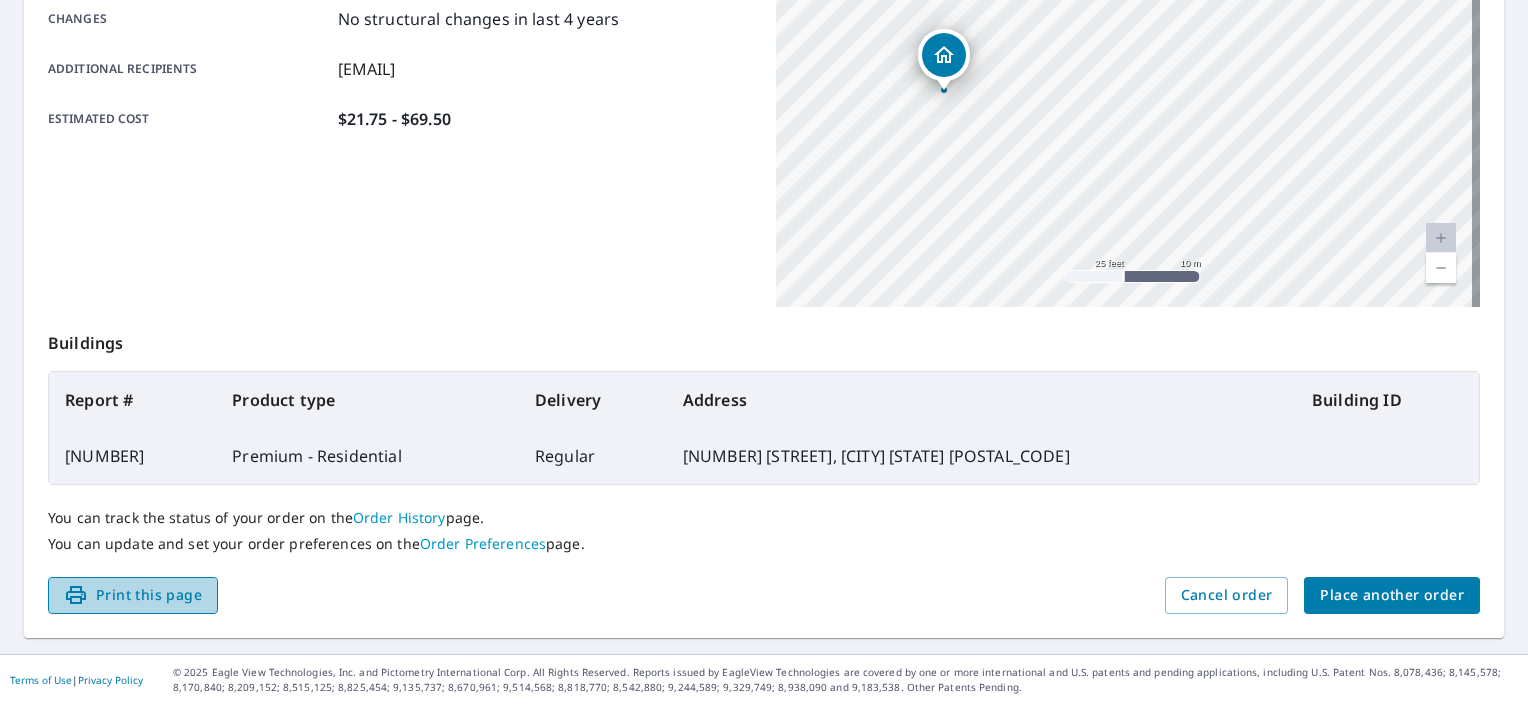 click on "Print this page" at bounding box center [133, 595] 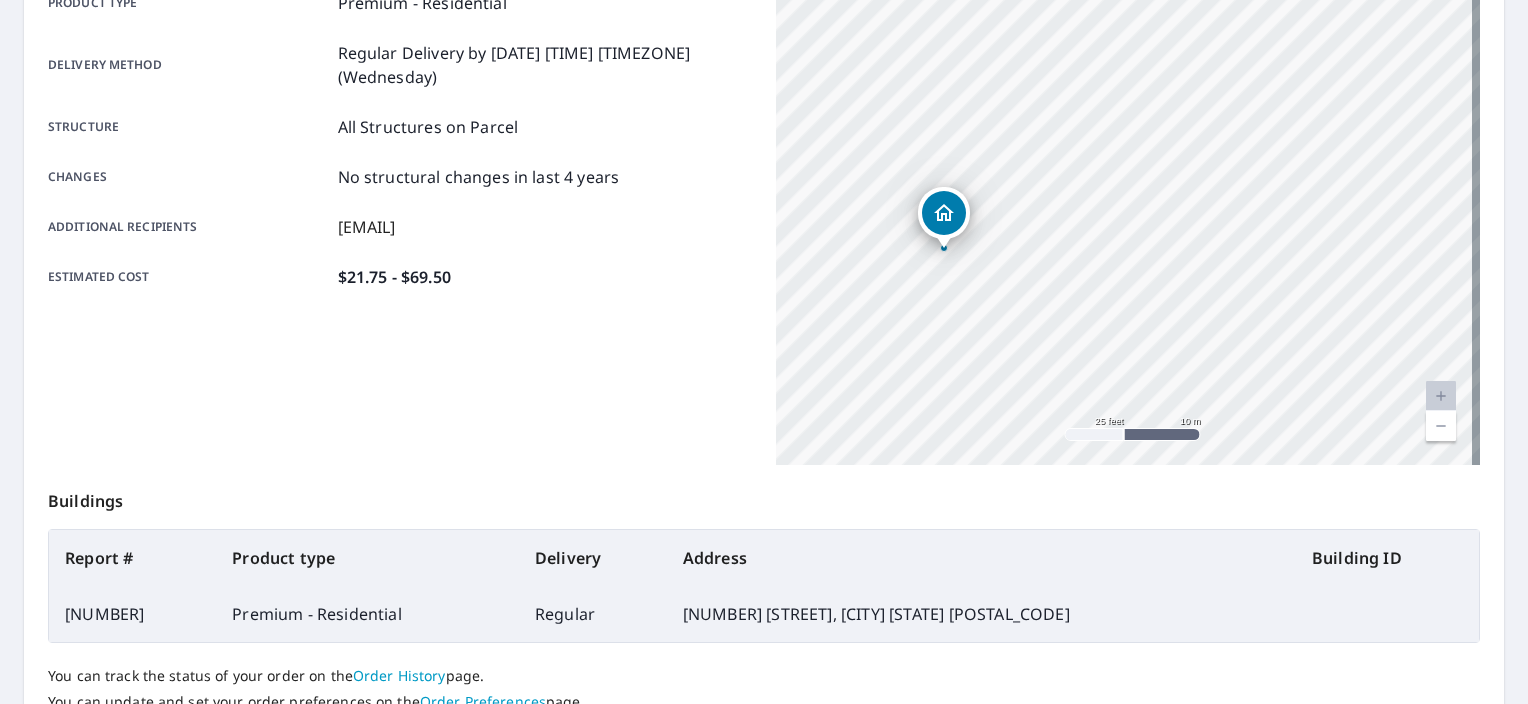 scroll, scrollTop: 472, scrollLeft: 0, axis: vertical 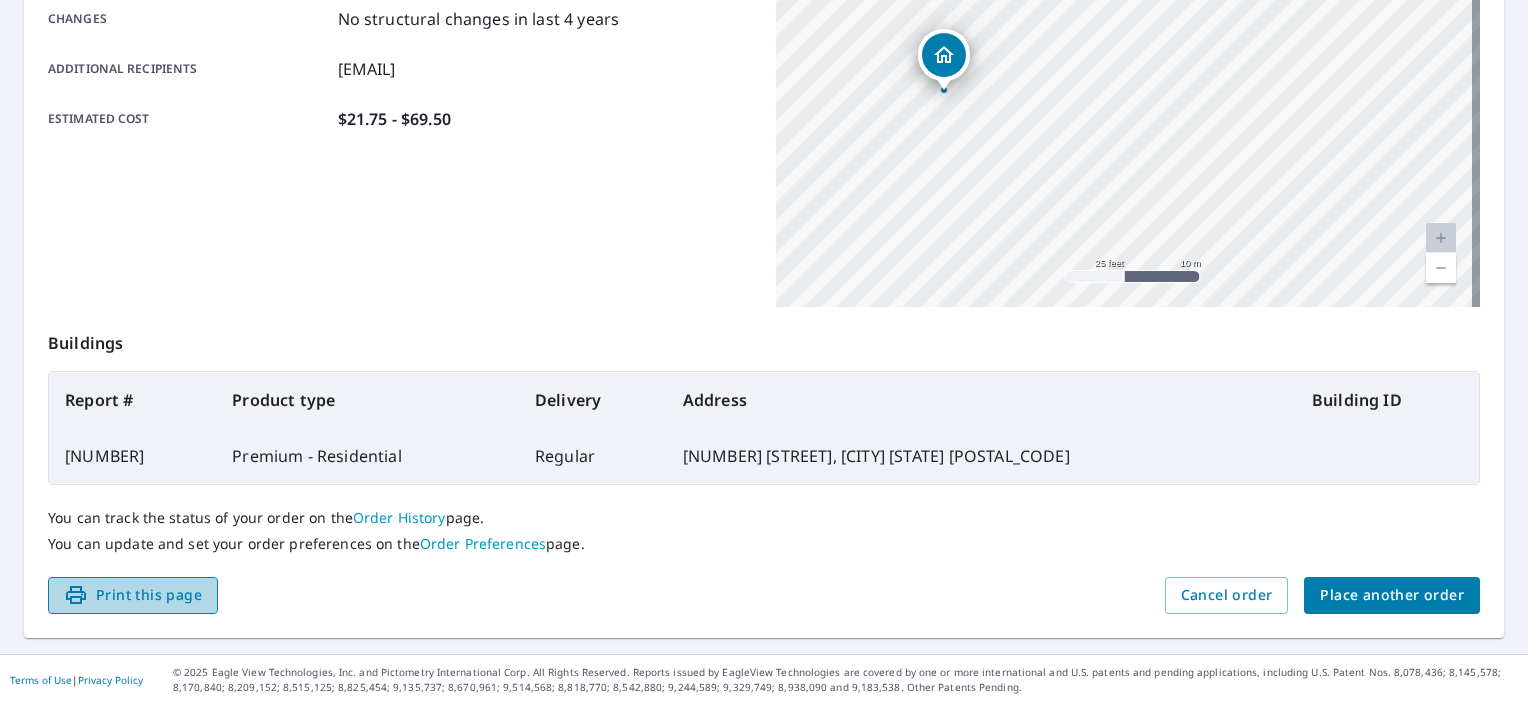 click on "Print this page" at bounding box center [133, 595] 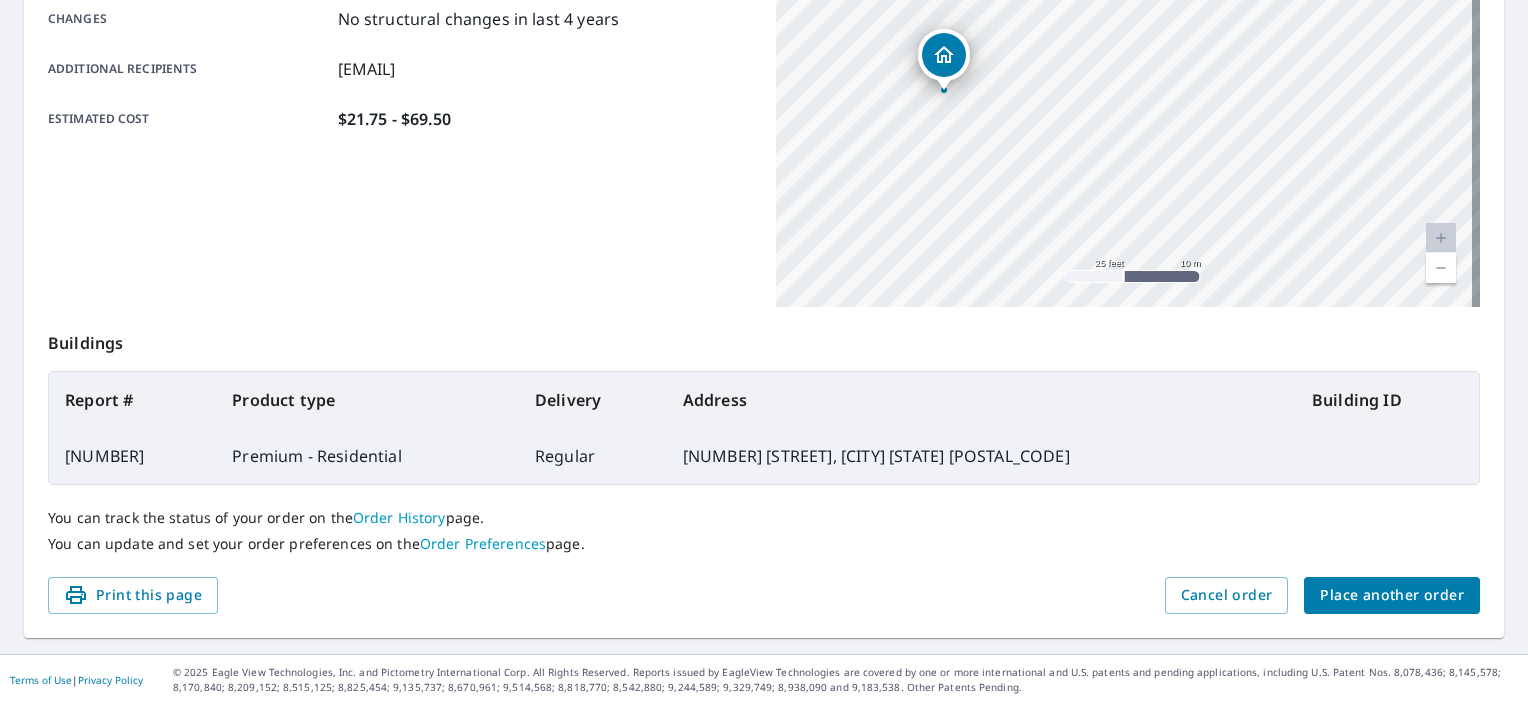 scroll, scrollTop: 472, scrollLeft: 0, axis: vertical 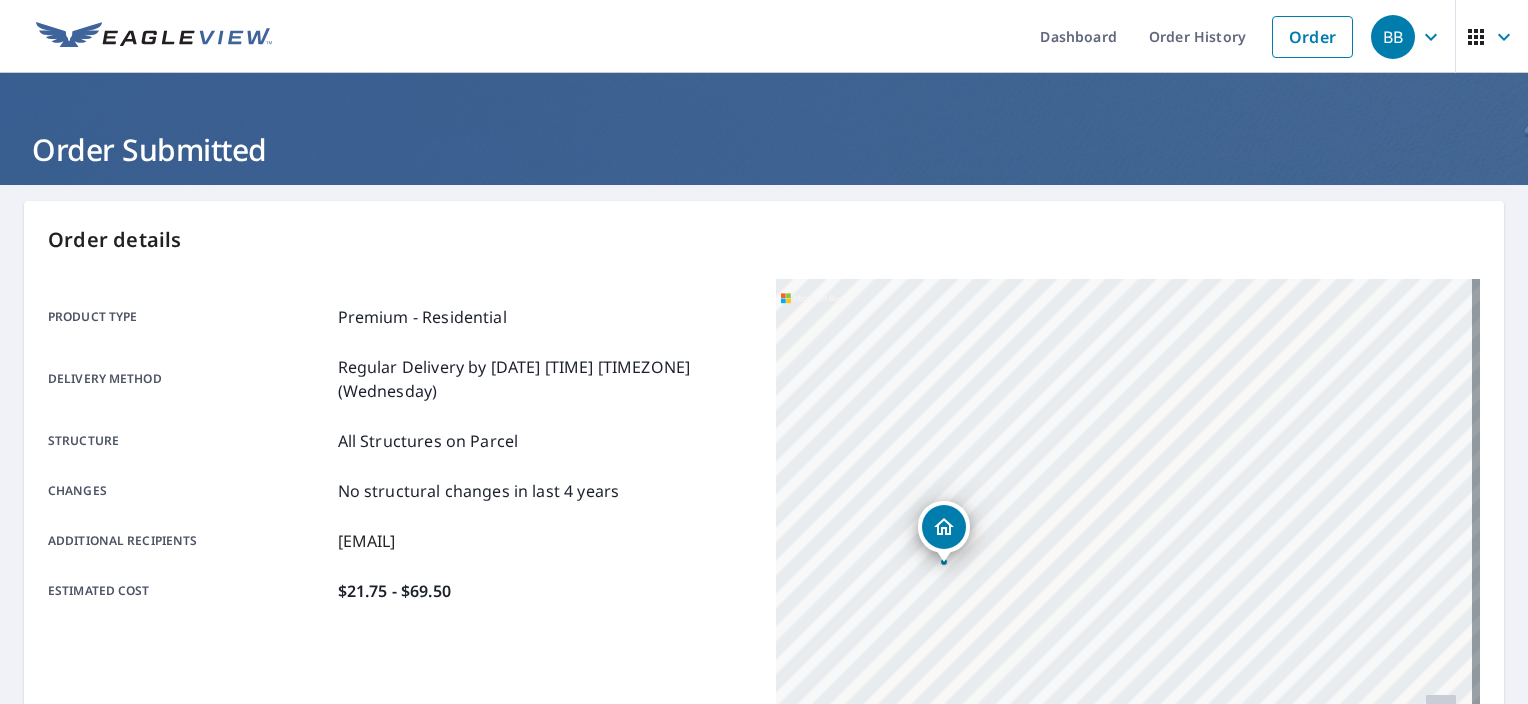 click 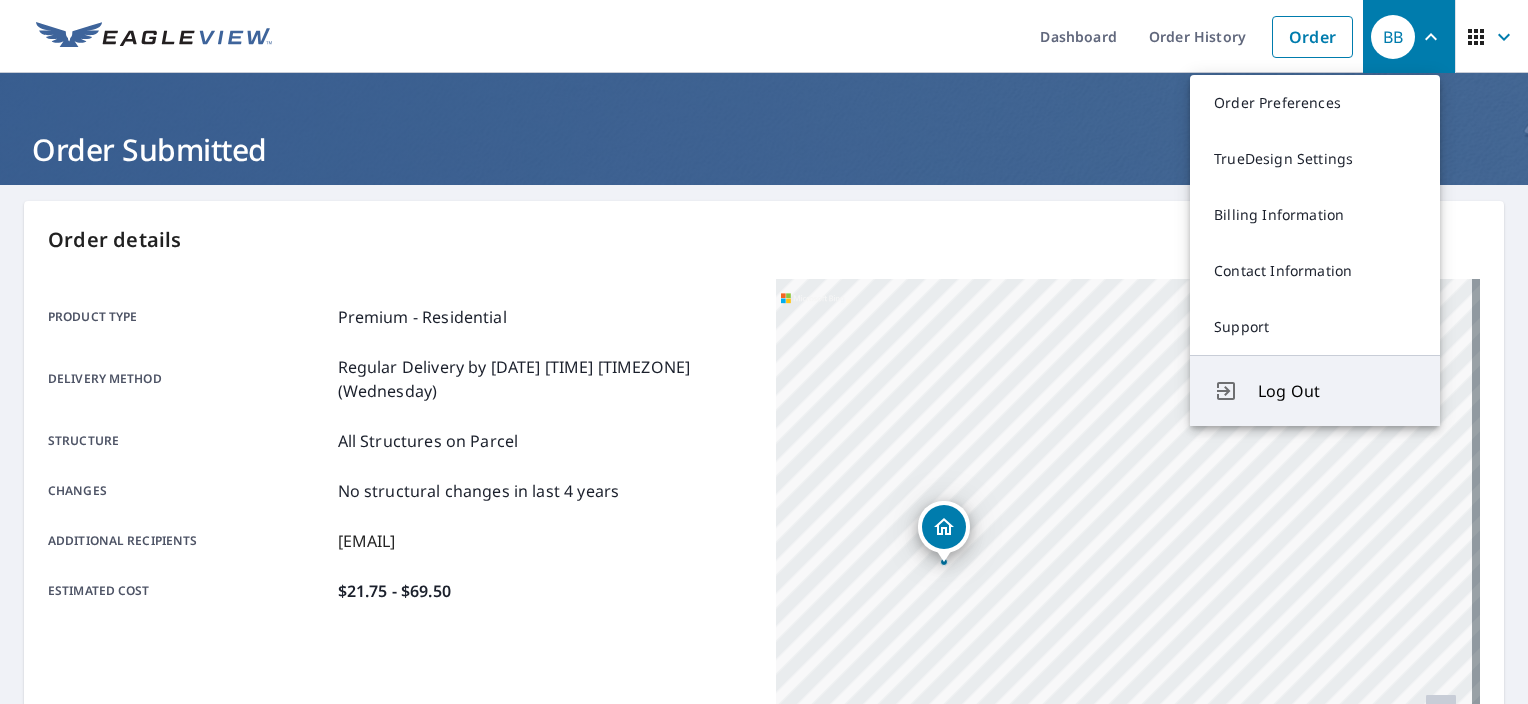 click on "Log Out" at bounding box center (1337, 391) 